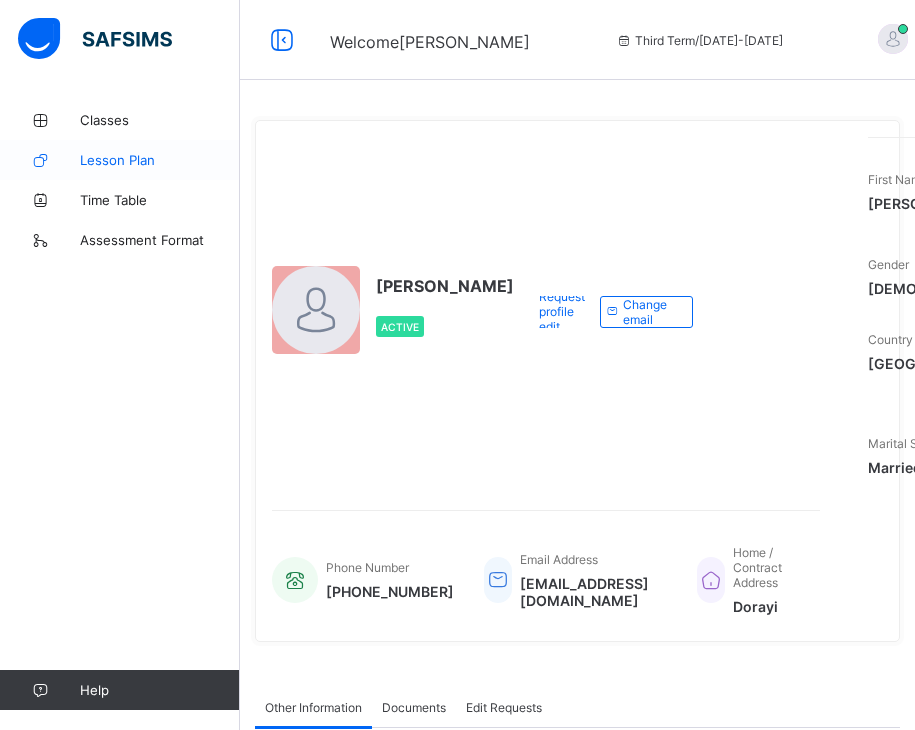 scroll, scrollTop: 0, scrollLeft: 0, axis: both 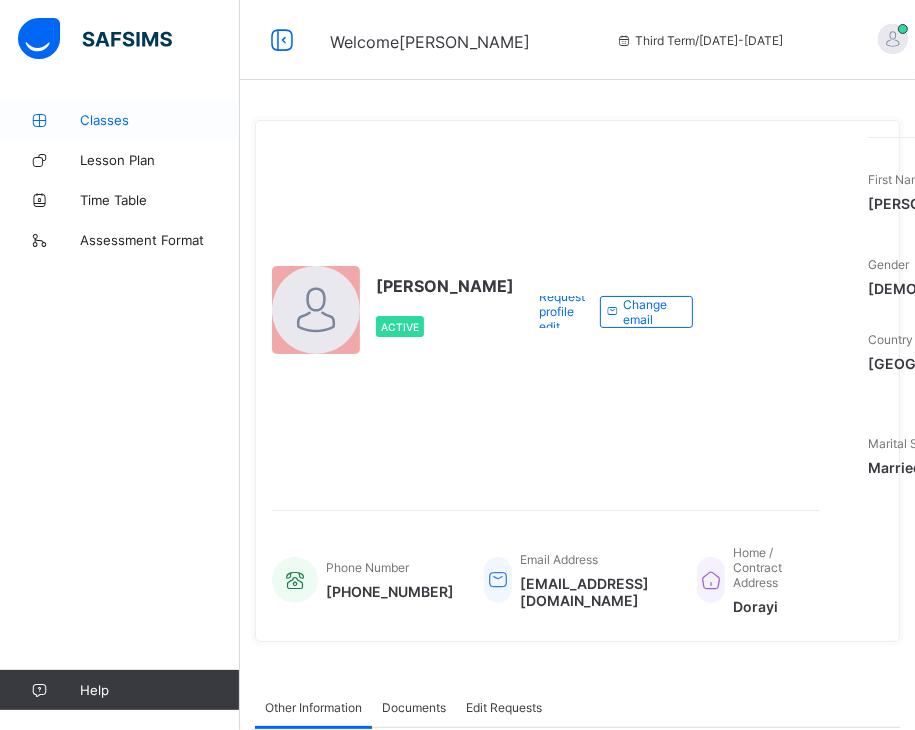 click on "Classes" at bounding box center [160, 120] 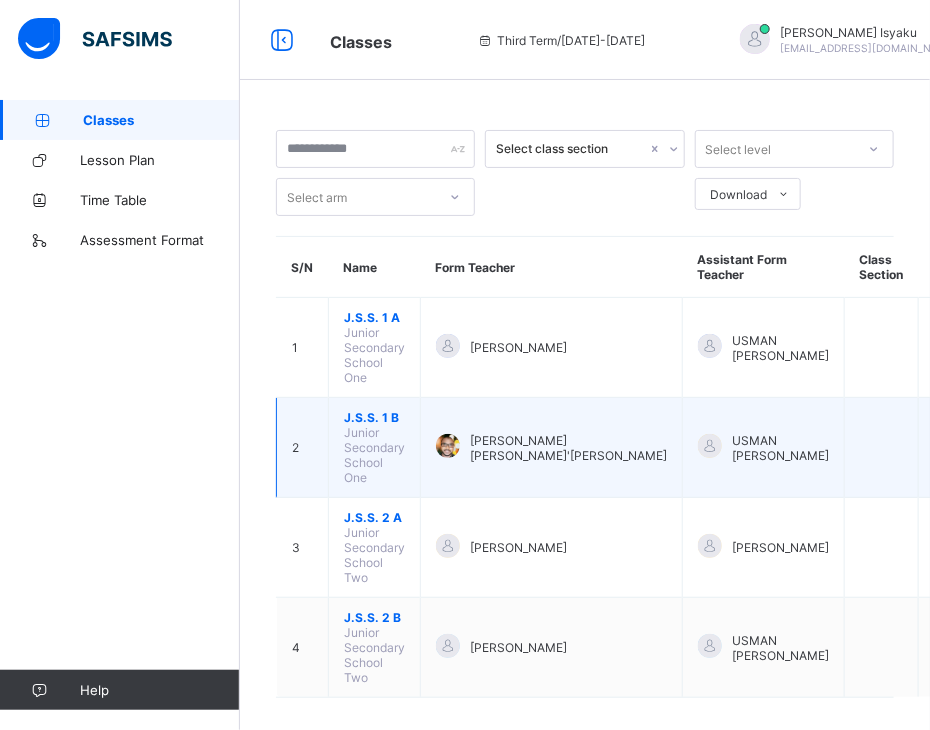 click on "J.S.S. 1   B   Junior Secondary School One" at bounding box center [375, 448] 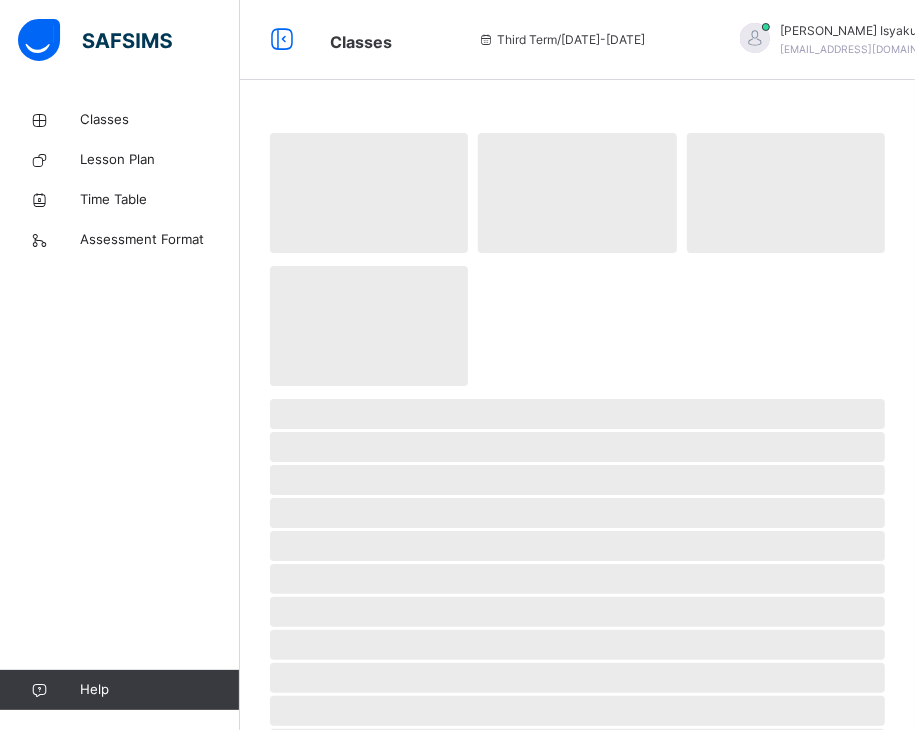 click on "‌" at bounding box center [577, 414] 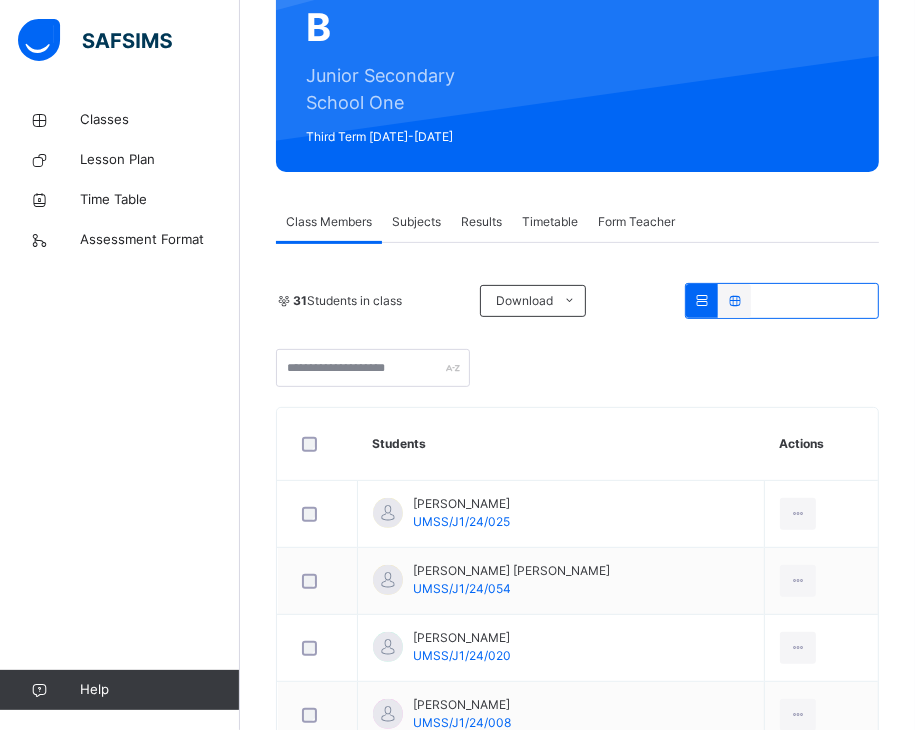 scroll, scrollTop: 189, scrollLeft: 0, axis: vertical 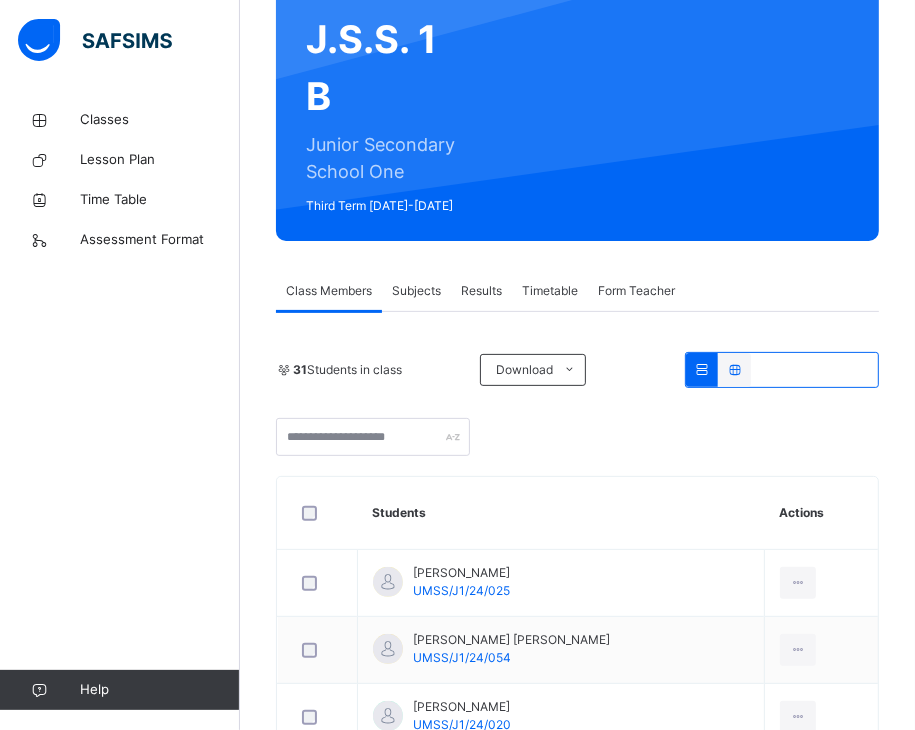 click on "Subjects" at bounding box center (416, 291) 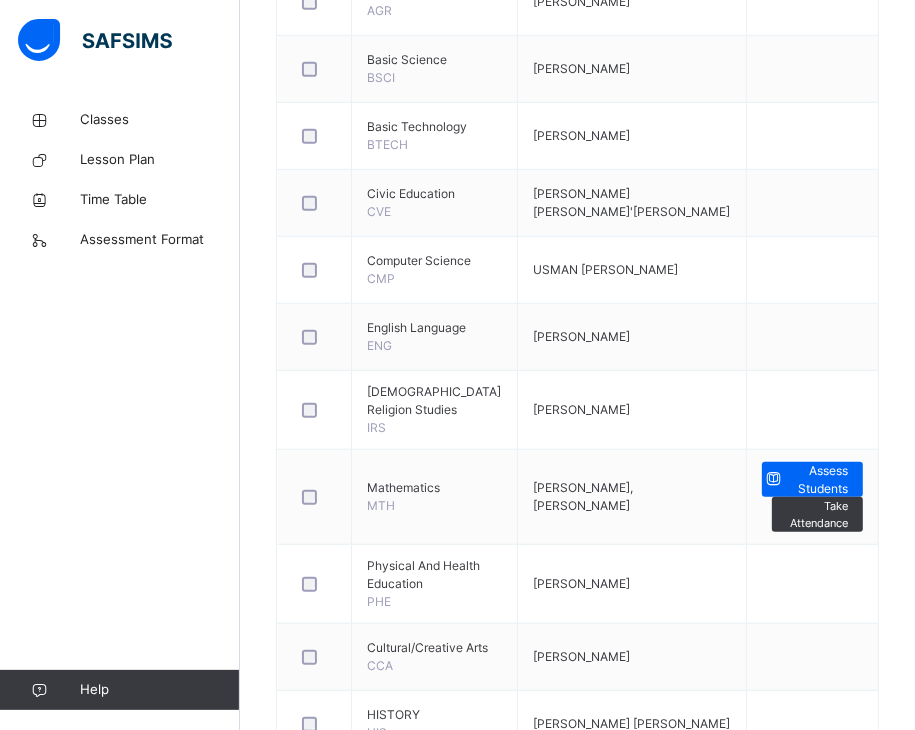 scroll, scrollTop: 689, scrollLeft: 0, axis: vertical 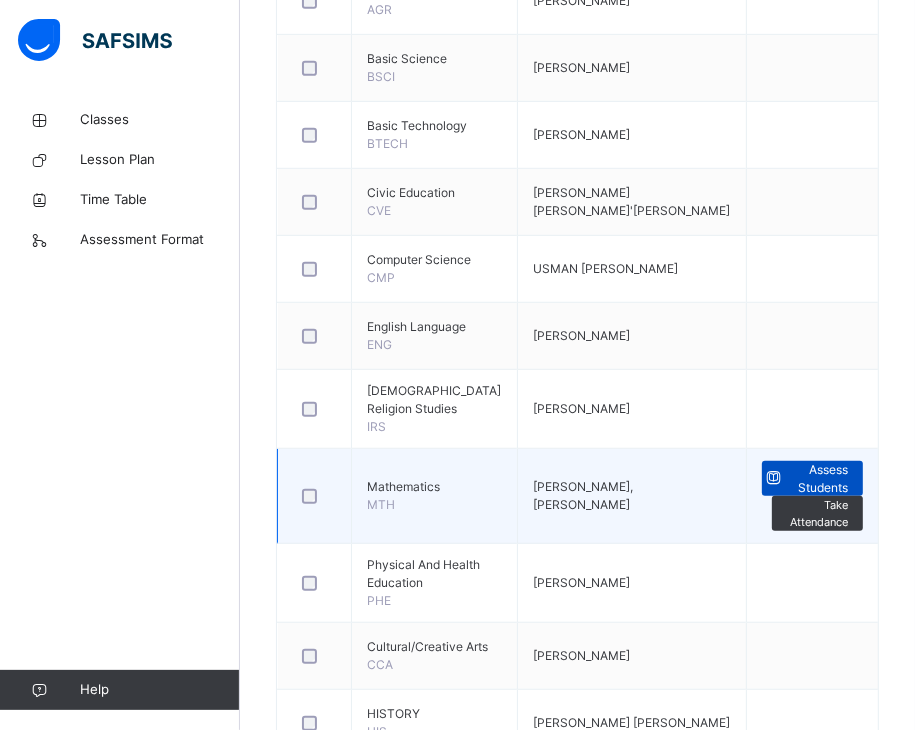 click on "Assess Students" at bounding box center [816, 479] 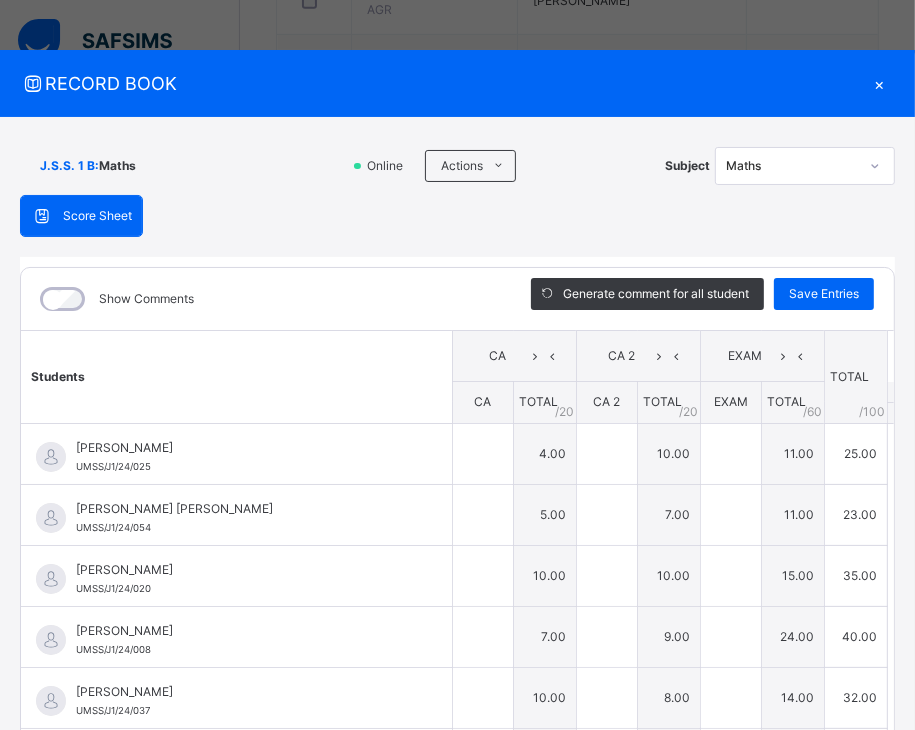 type on "*" 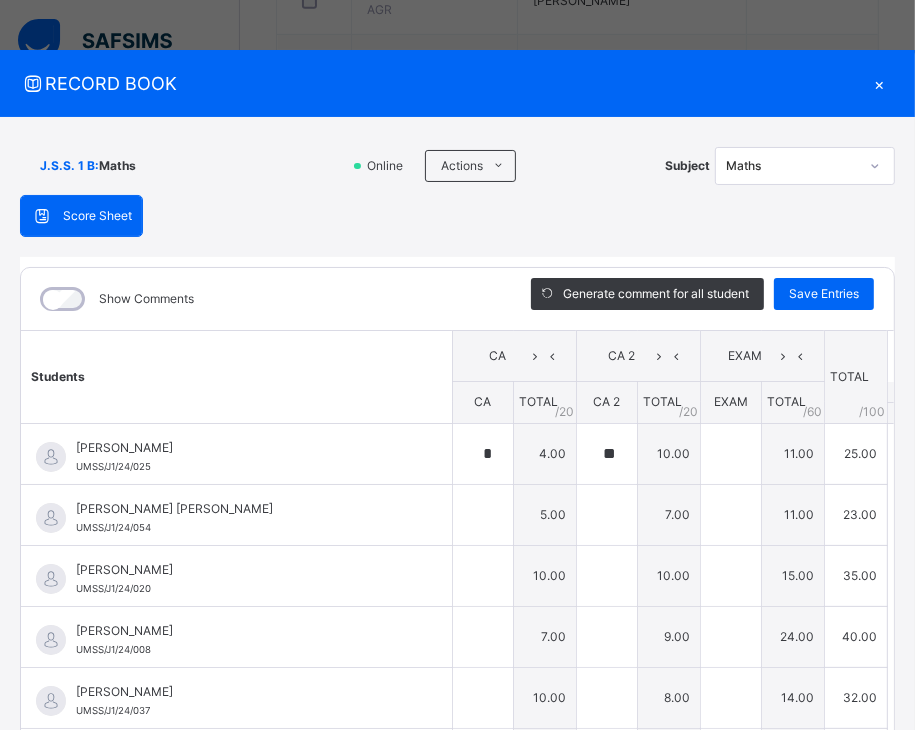 type on "**" 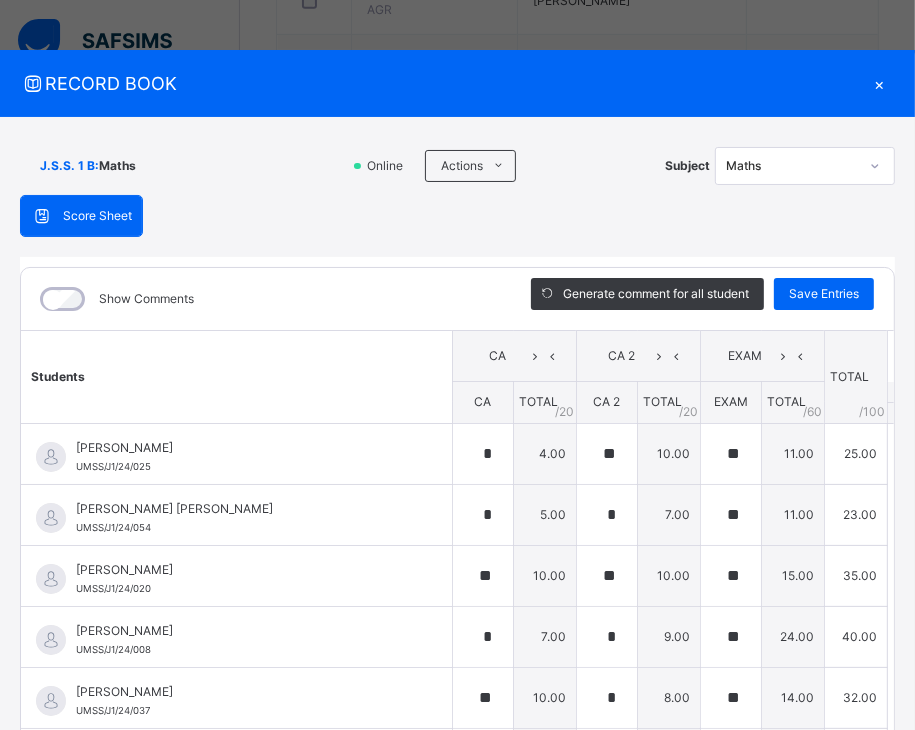 type on "**" 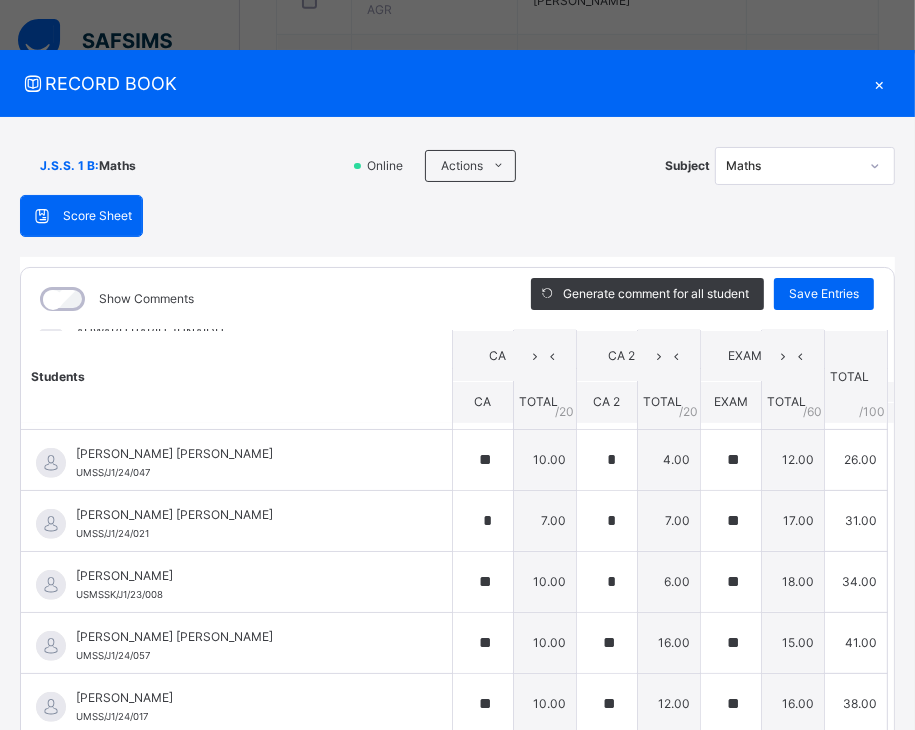 scroll, scrollTop: 700, scrollLeft: 0, axis: vertical 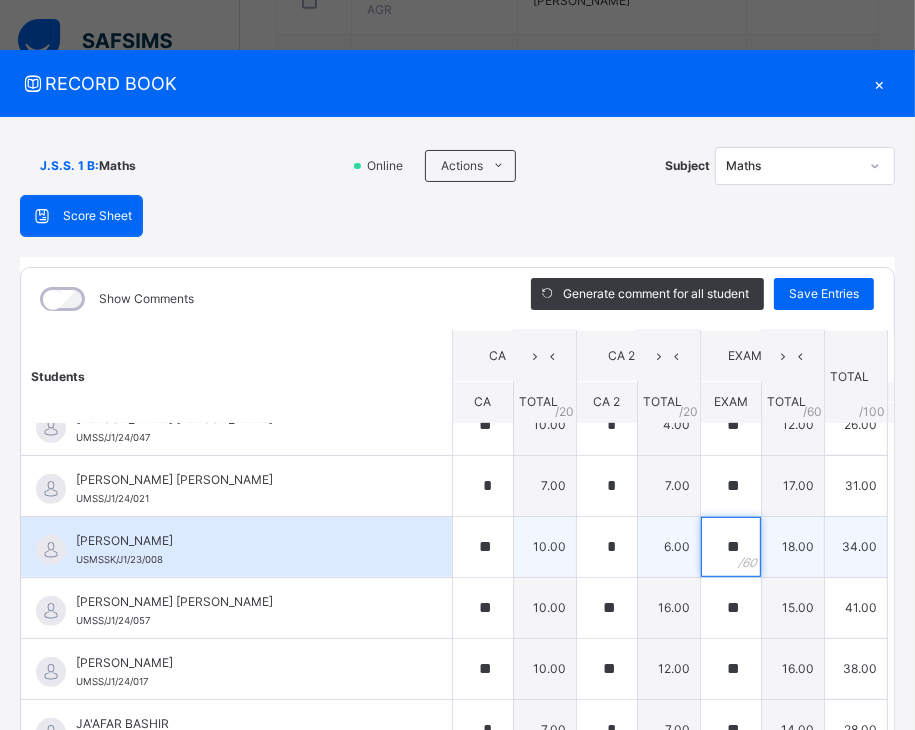 click on "**" at bounding box center [731, 547] 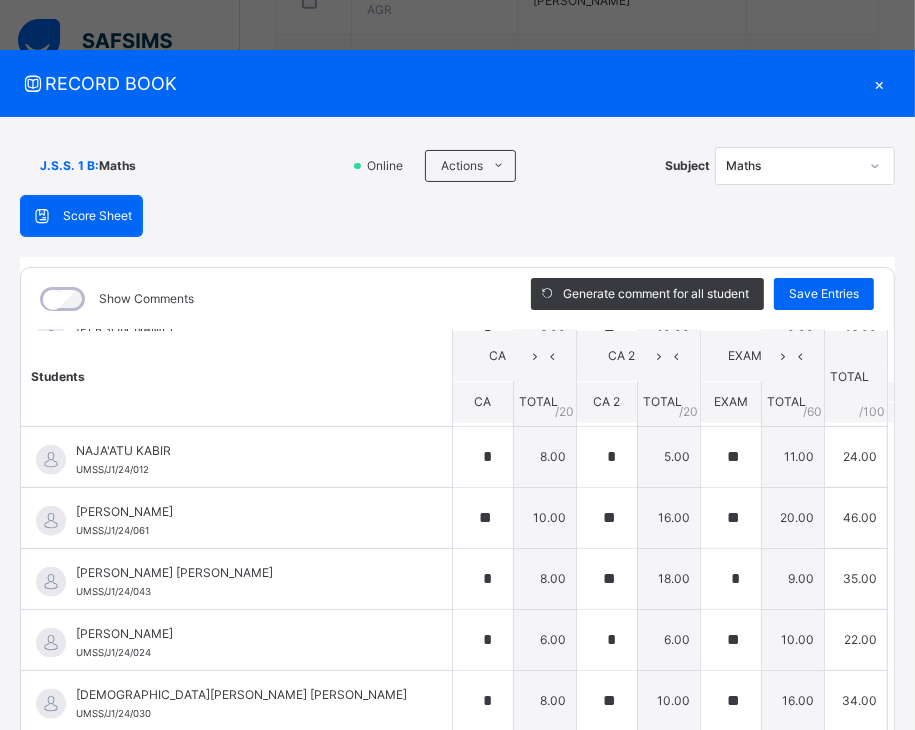 scroll, scrollTop: 1477, scrollLeft: 0, axis: vertical 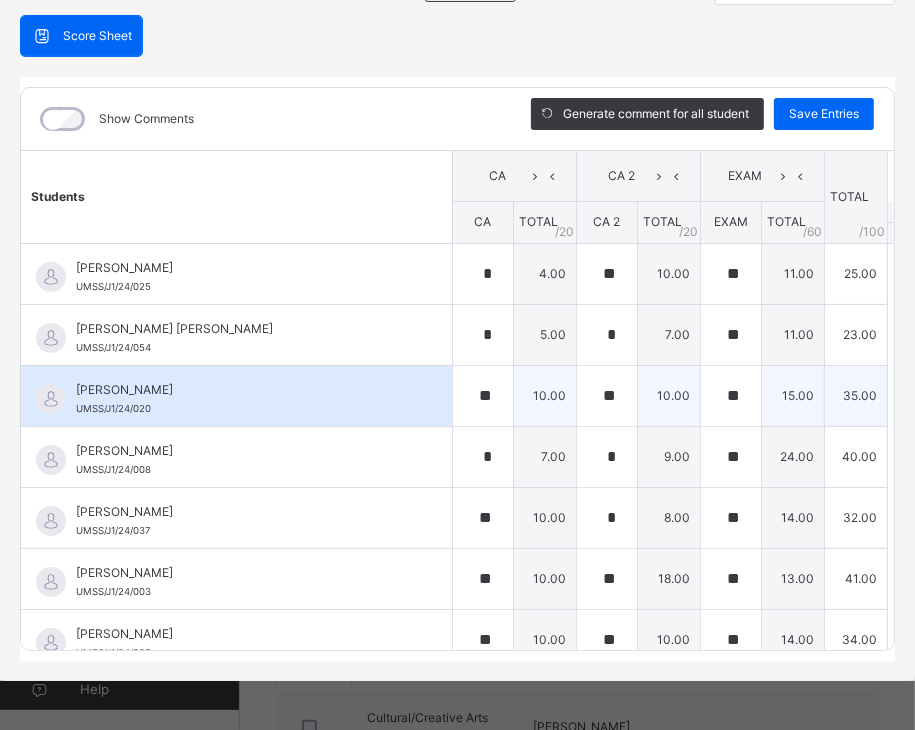 type on "**" 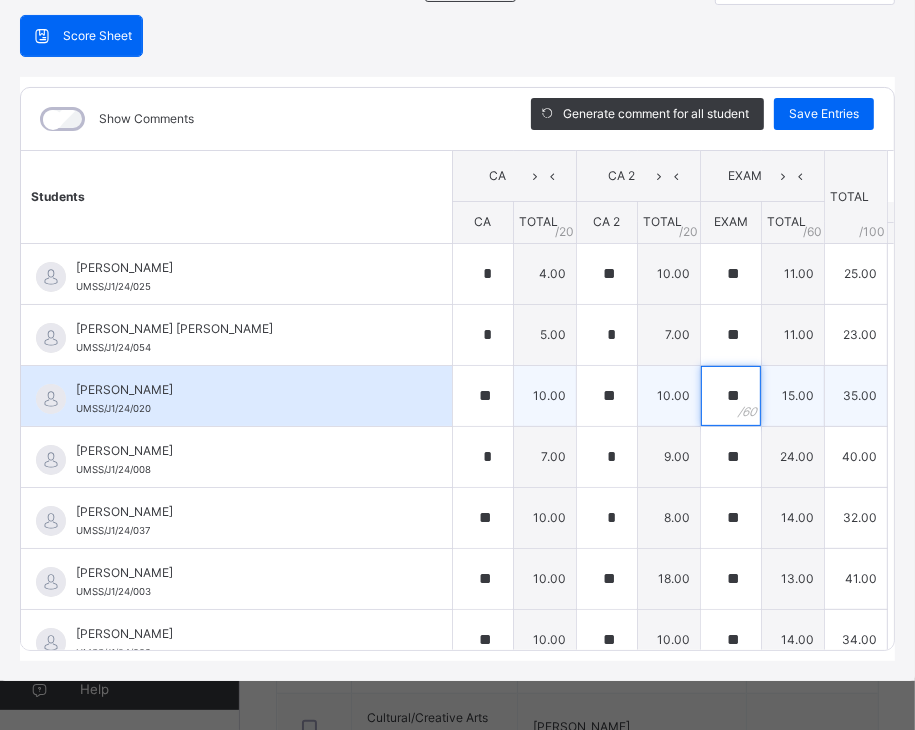 click on "**" at bounding box center [731, 396] 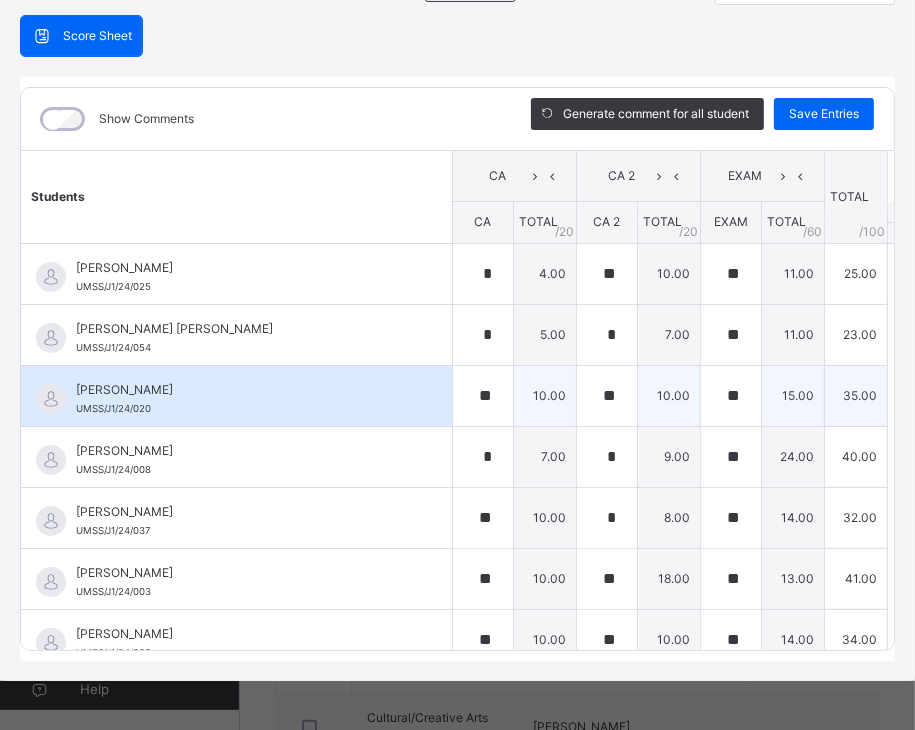 click on "**" at bounding box center (731, 396) 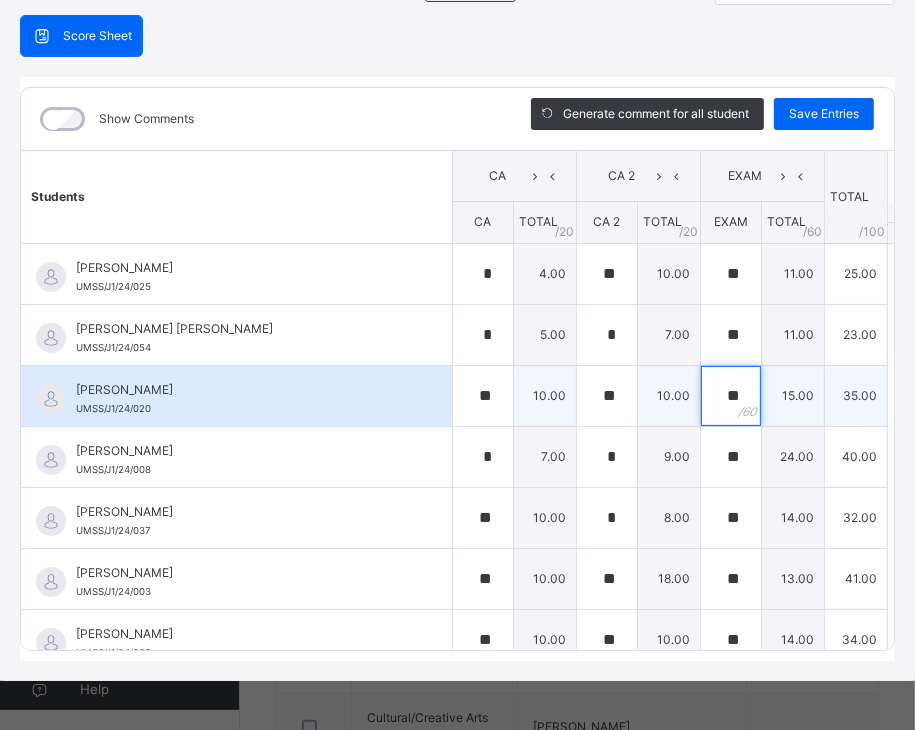 drag, startPoint x: 704, startPoint y: 391, endPoint x: 689, endPoint y: 391, distance: 15 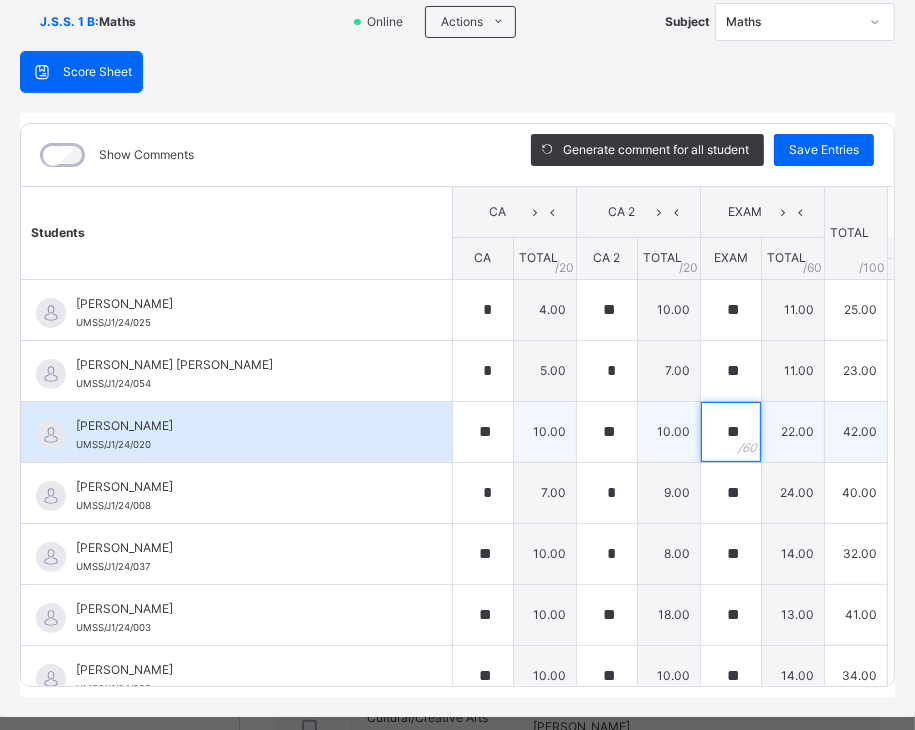 scroll, scrollTop: 180, scrollLeft: 0, axis: vertical 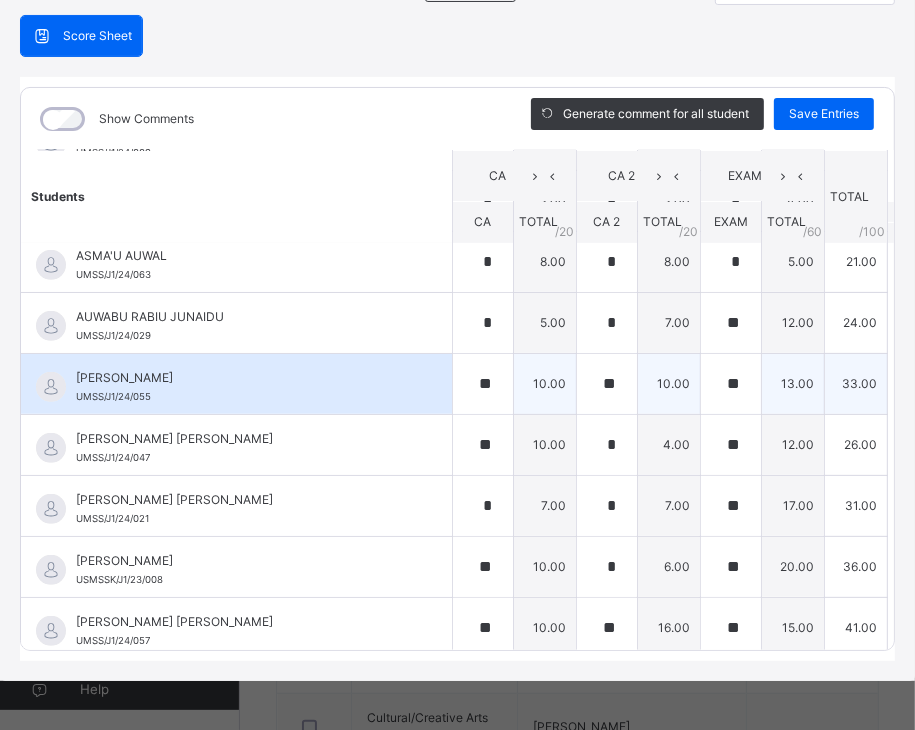 type on "**" 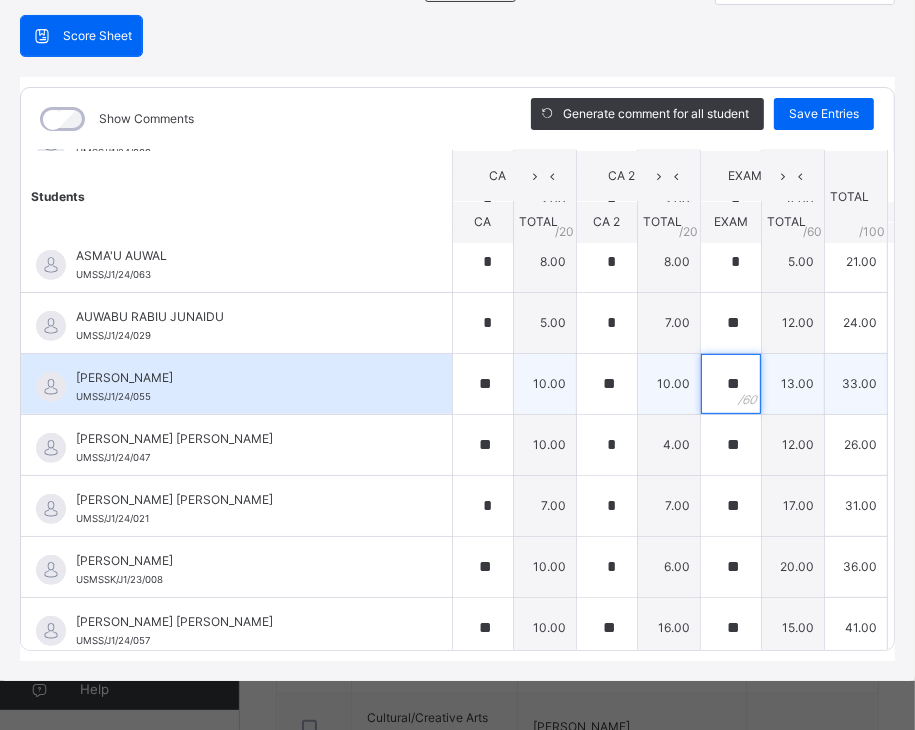 drag, startPoint x: 704, startPoint y: 377, endPoint x: 679, endPoint y: 377, distance: 25 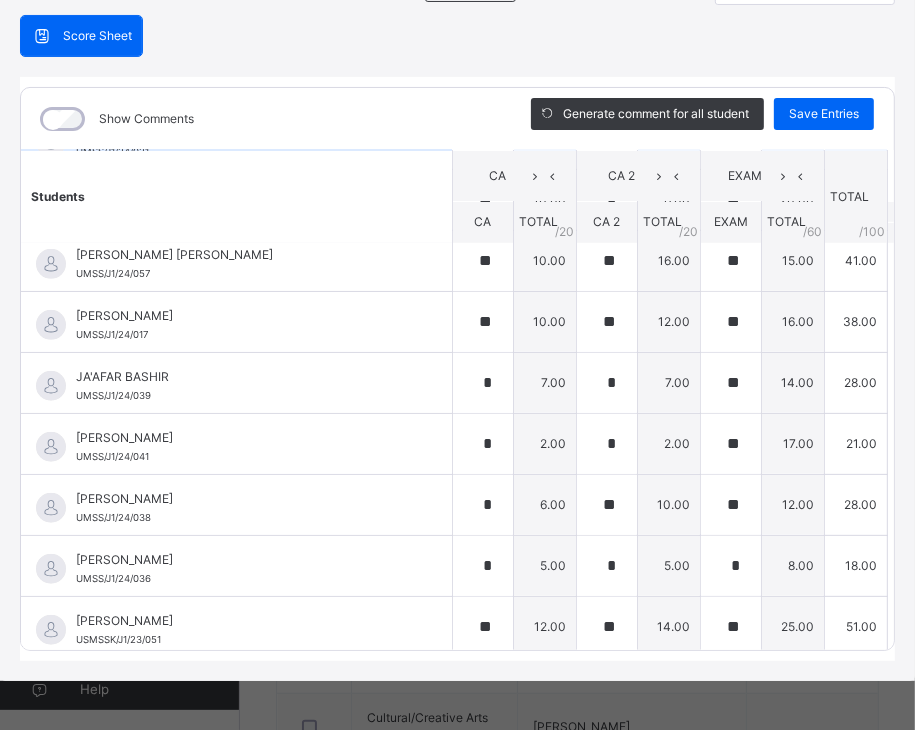 scroll, scrollTop: 900, scrollLeft: 0, axis: vertical 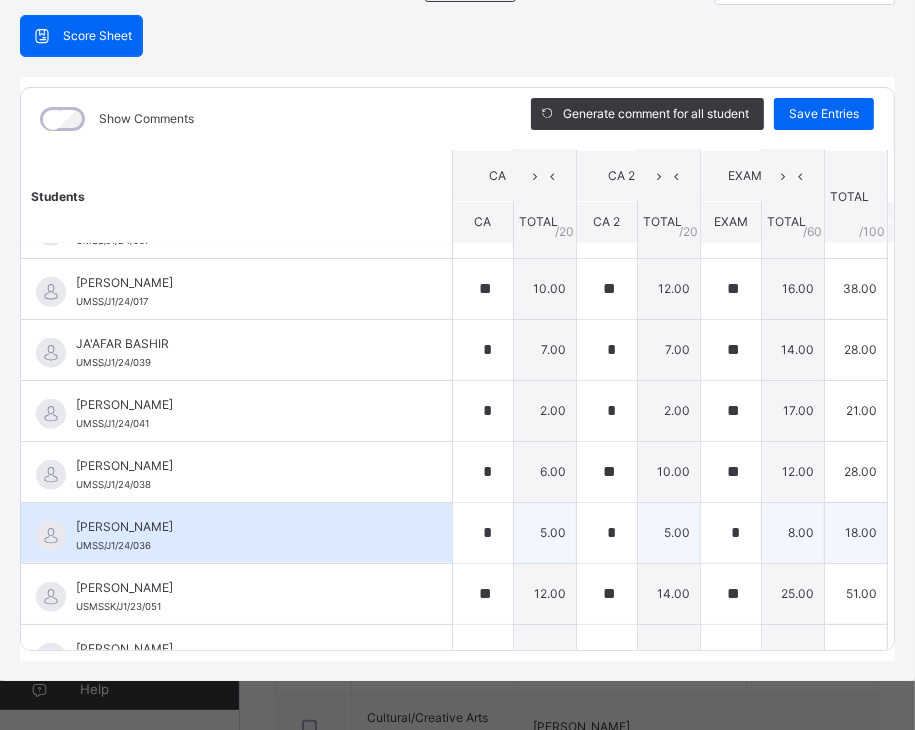 type on "**" 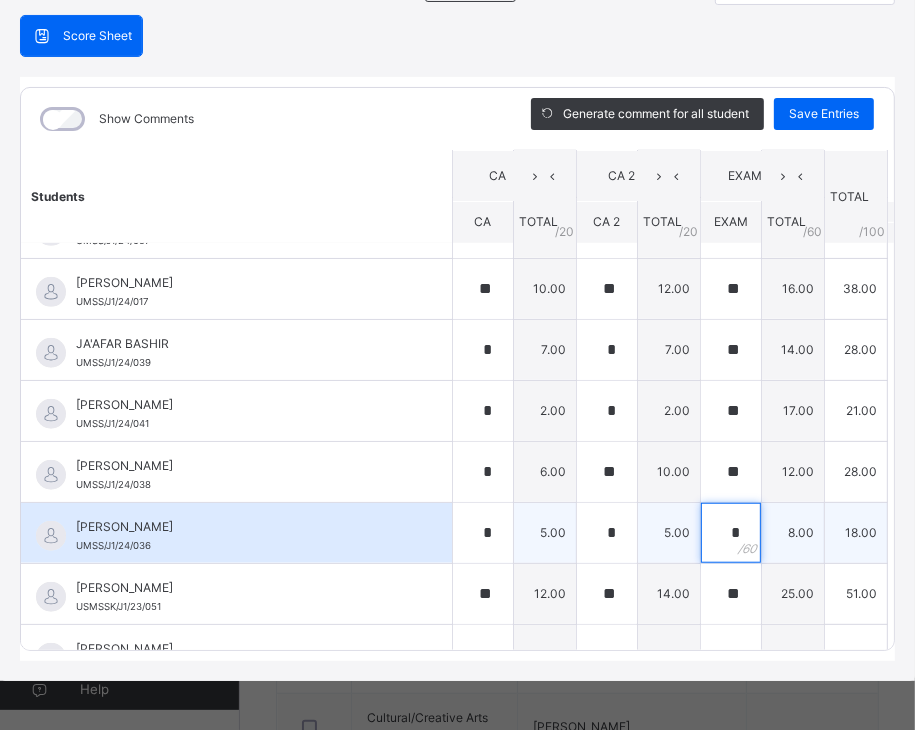 click on "*" at bounding box center [731, 533] 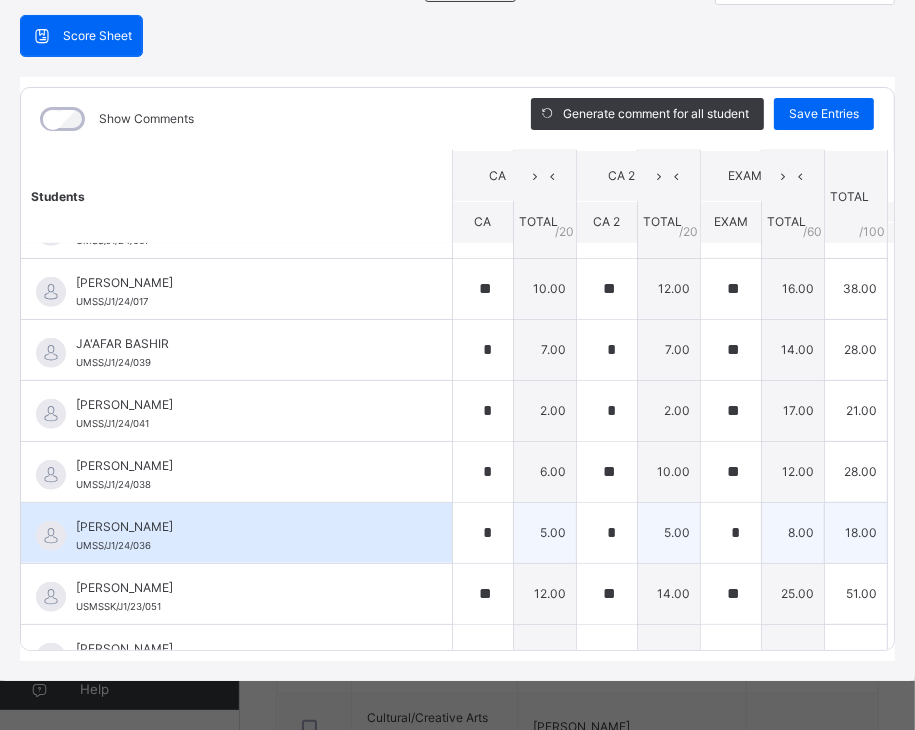 drag, startPoint x: 708, startPoint y: 526, endPoint x: 684, endPoint y: 525, distance: 24.020824 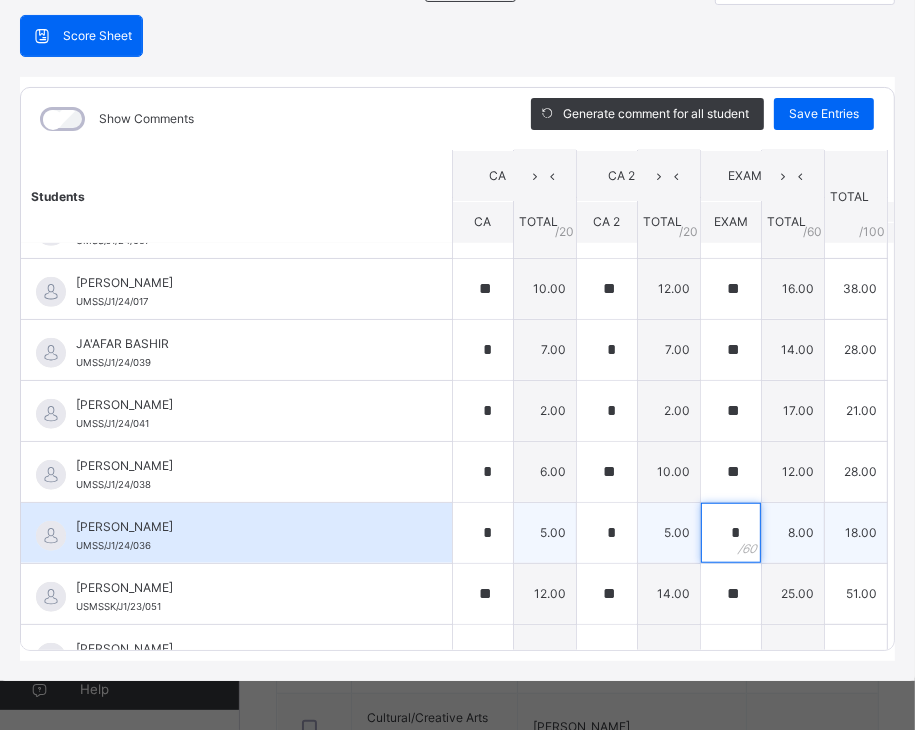 drag, startPoint x: 703, startPoint y: 523, endPoint x: 679, endPoint y: 523, distance: 24 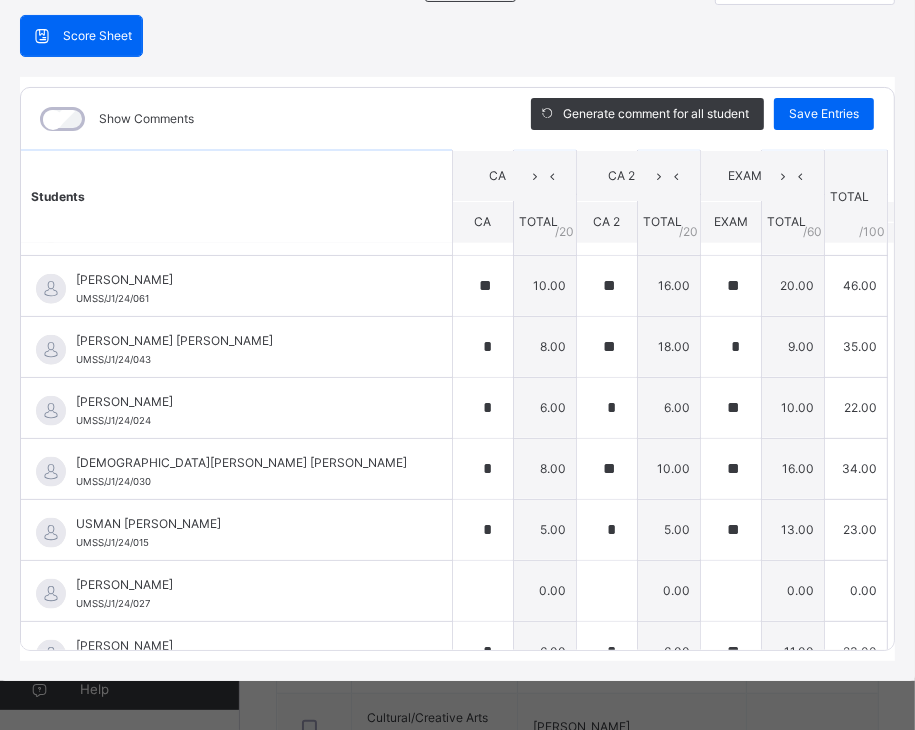 scroll, scrollTop: 1477, scrollLeft: 0, axis: vertical 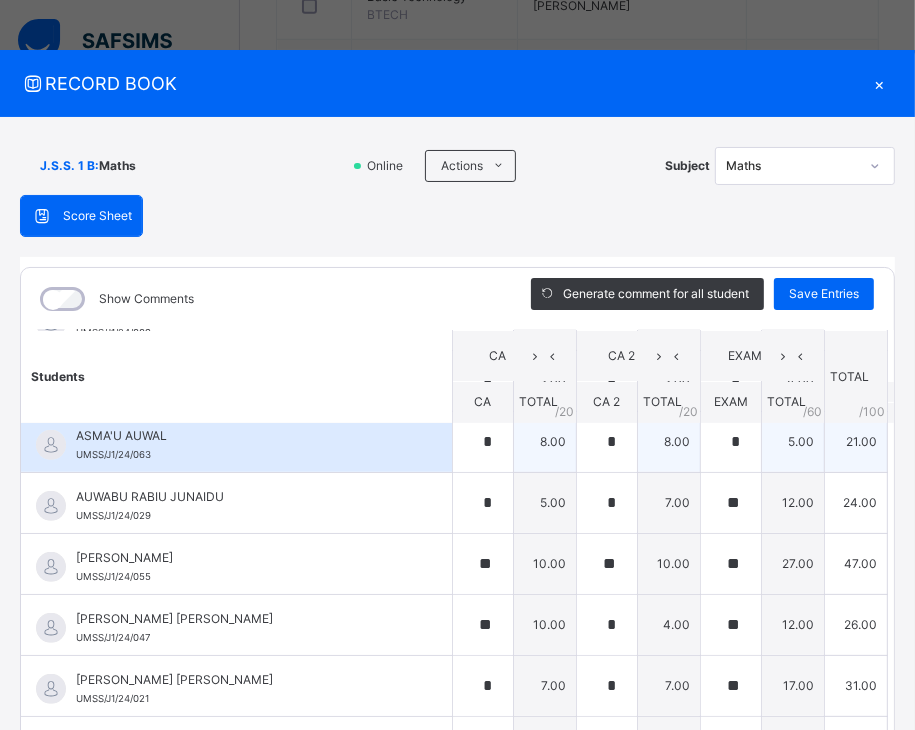 type on "**" 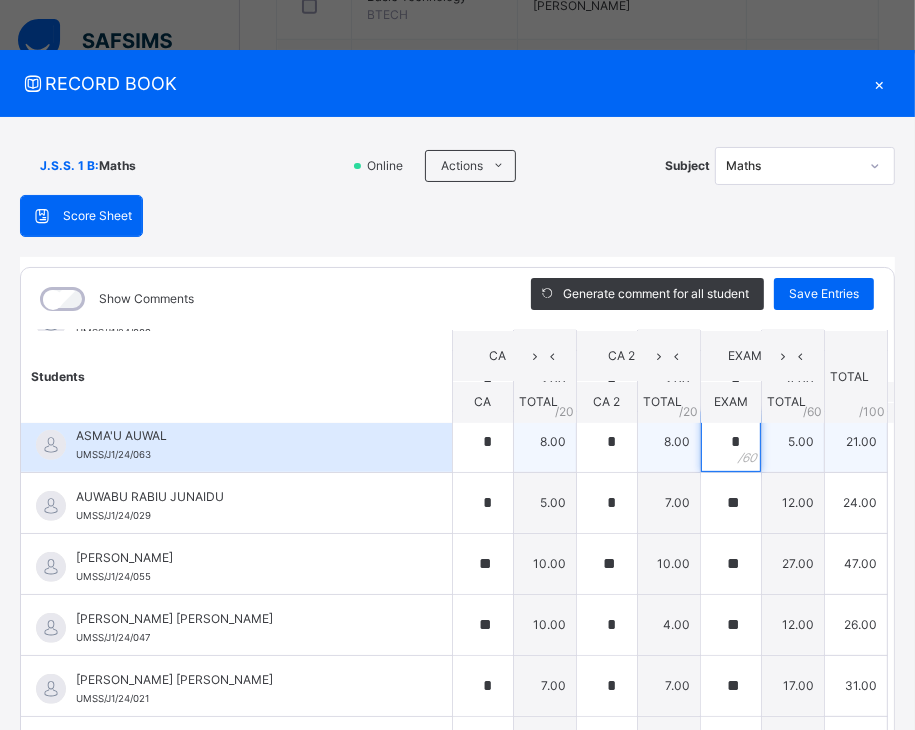 click on "*" at bounding box center (731, 442) 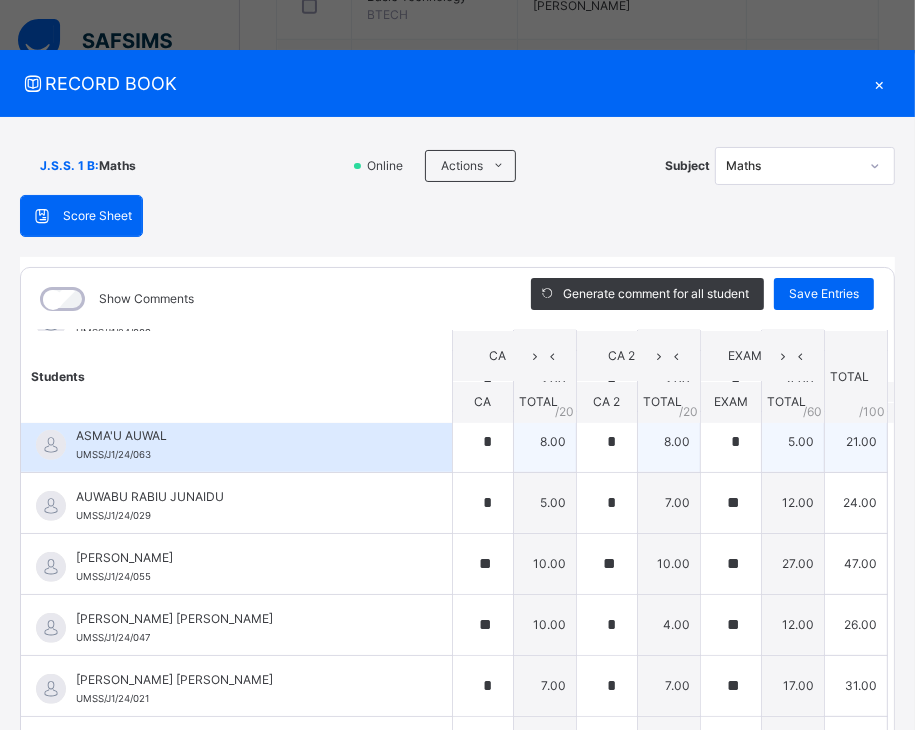 click on "*" at bounding box center [731, 442] 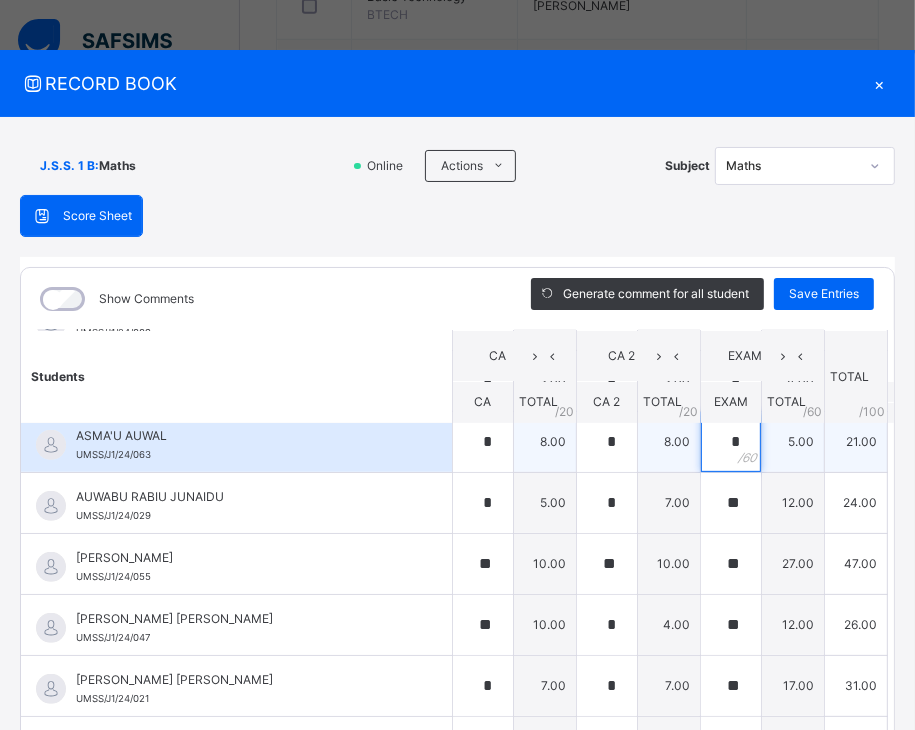 drag, startPoint x: 706, startPoint y: 437, endPoint x: 696, endPoint y: 440, distance: 10.440307 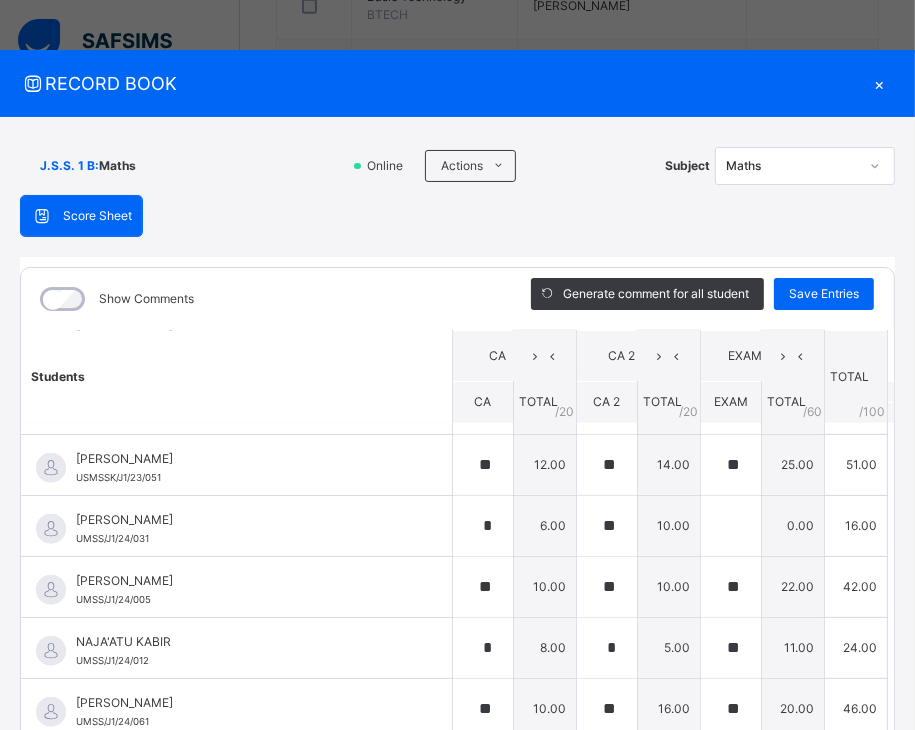 scroll, scrollTop: 1300, scrollLeft: 0, axis: vertical 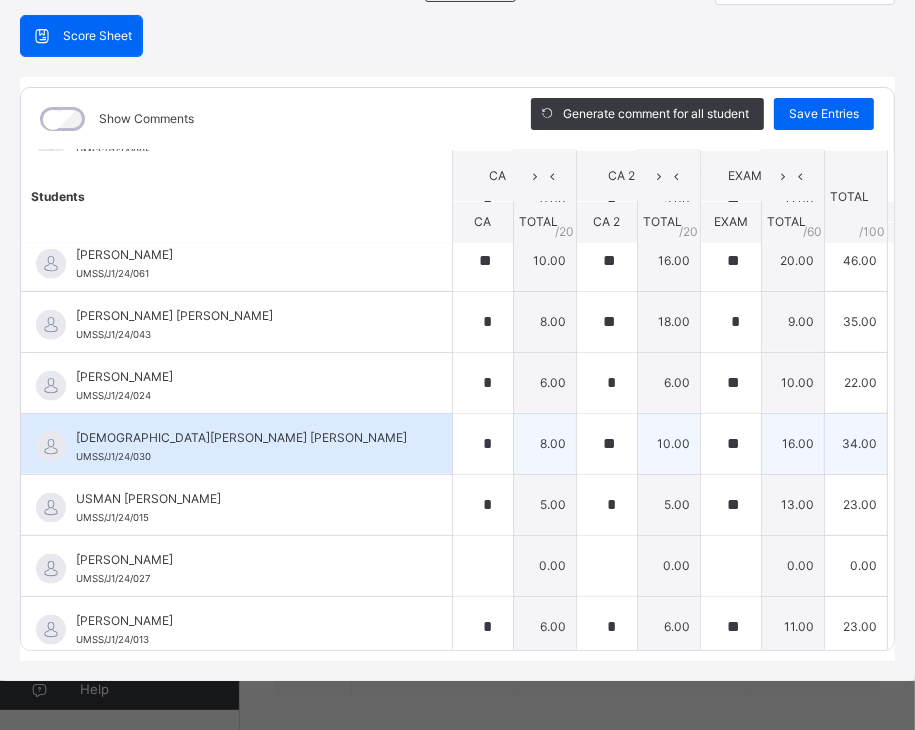 type on "*" 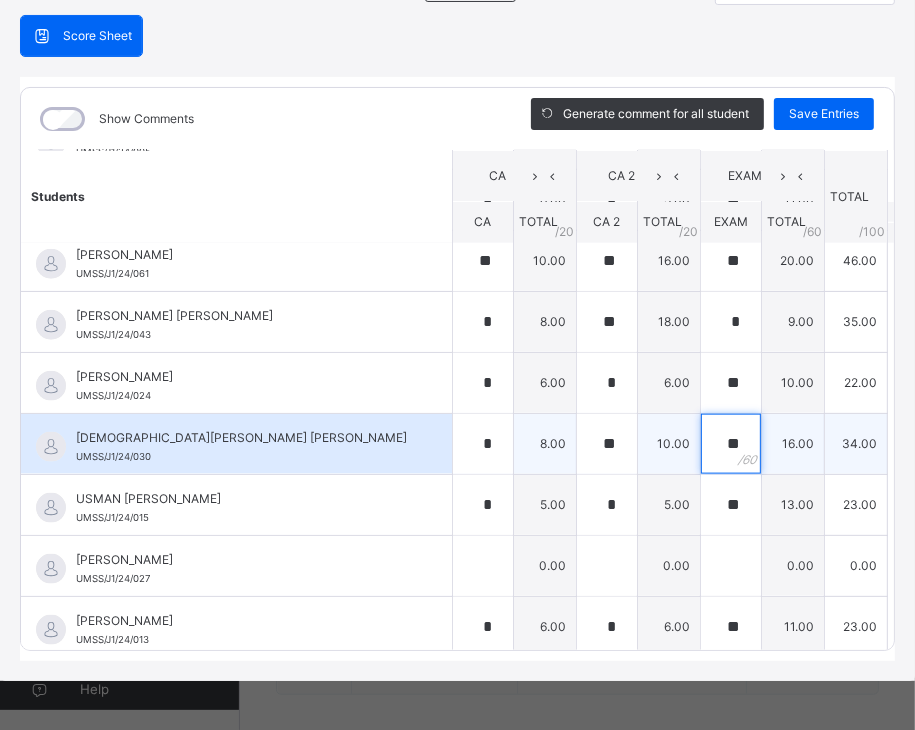 click on "**" at bounding box center [731, 444] 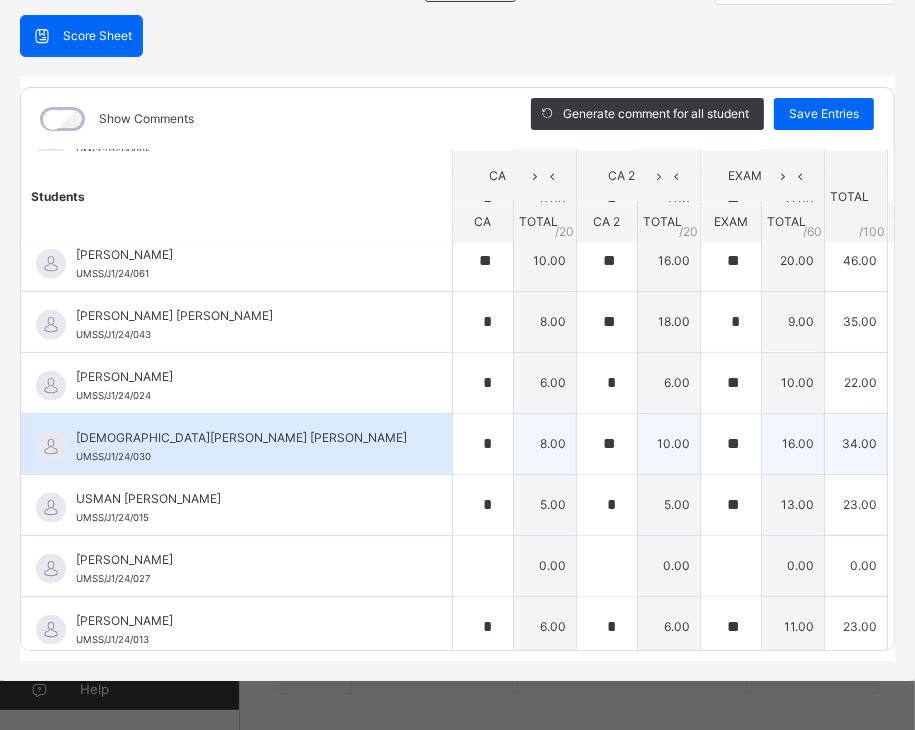 click on "**" at bounding box center [731, 444] 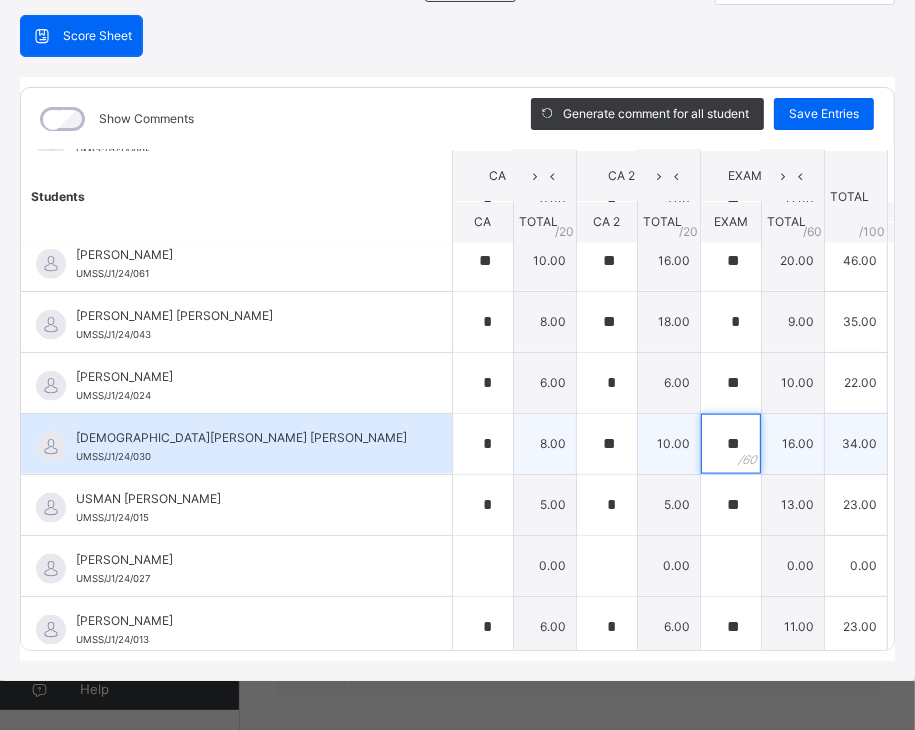 drag, startPoint x: 703, startPoint y: 433, endPoint x: 688, endPoint y: 433, distance: 15 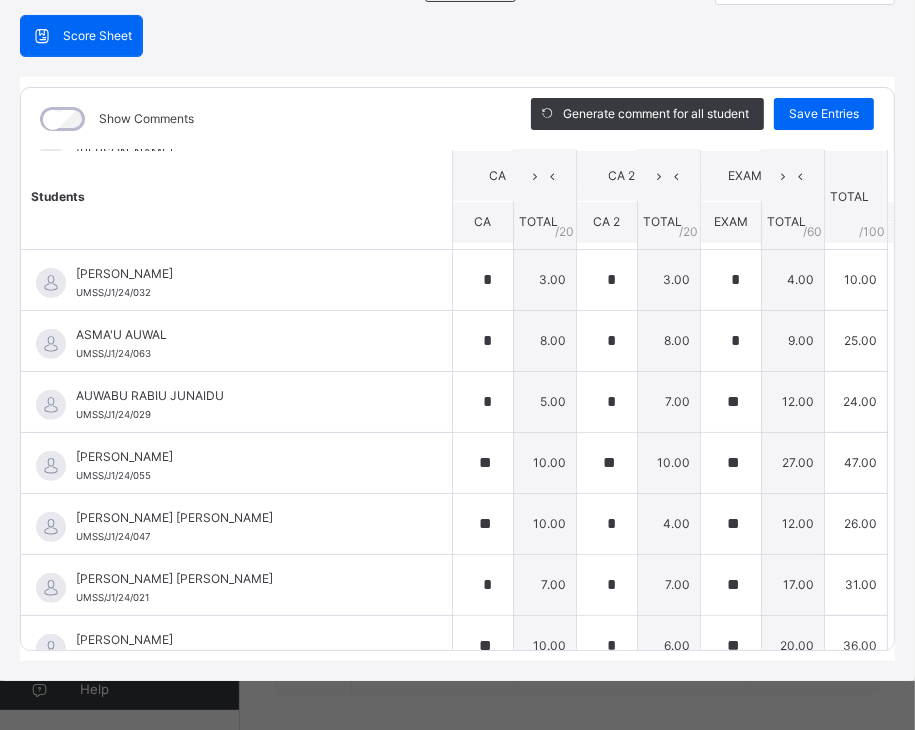 scroll, scrollTop: 377, scrollLeft: 0, axis: vertical 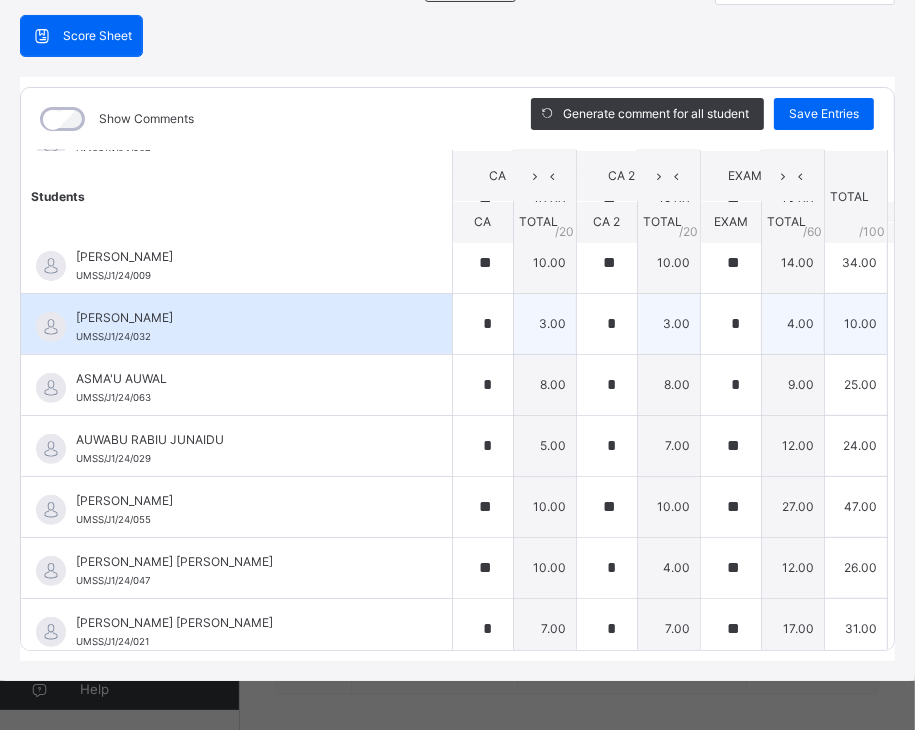 type on "**" 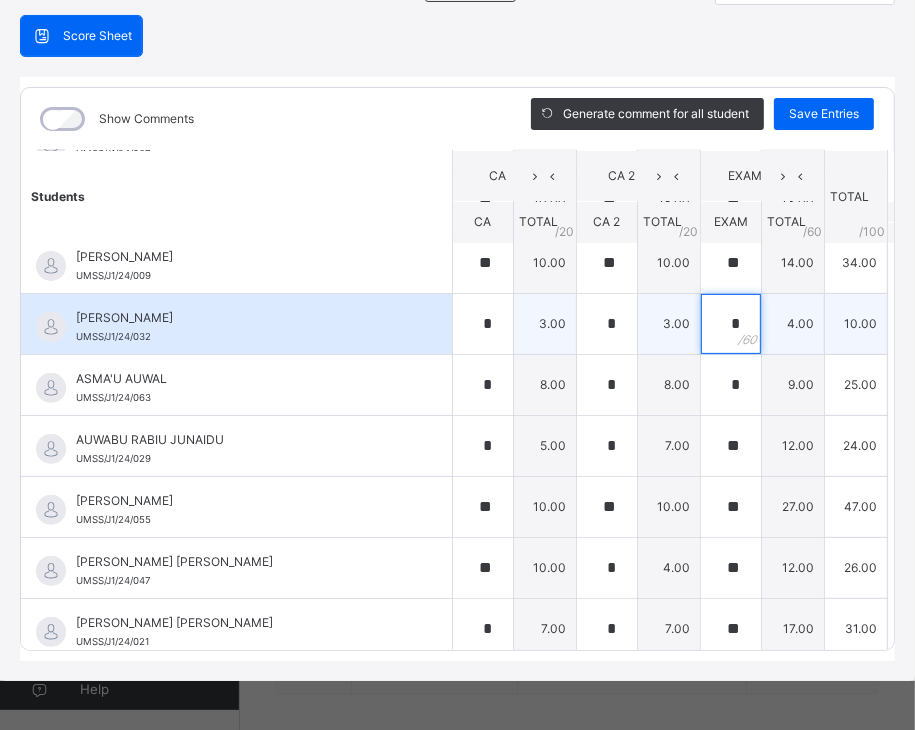 click on "*" at bounding box center (731, 324) 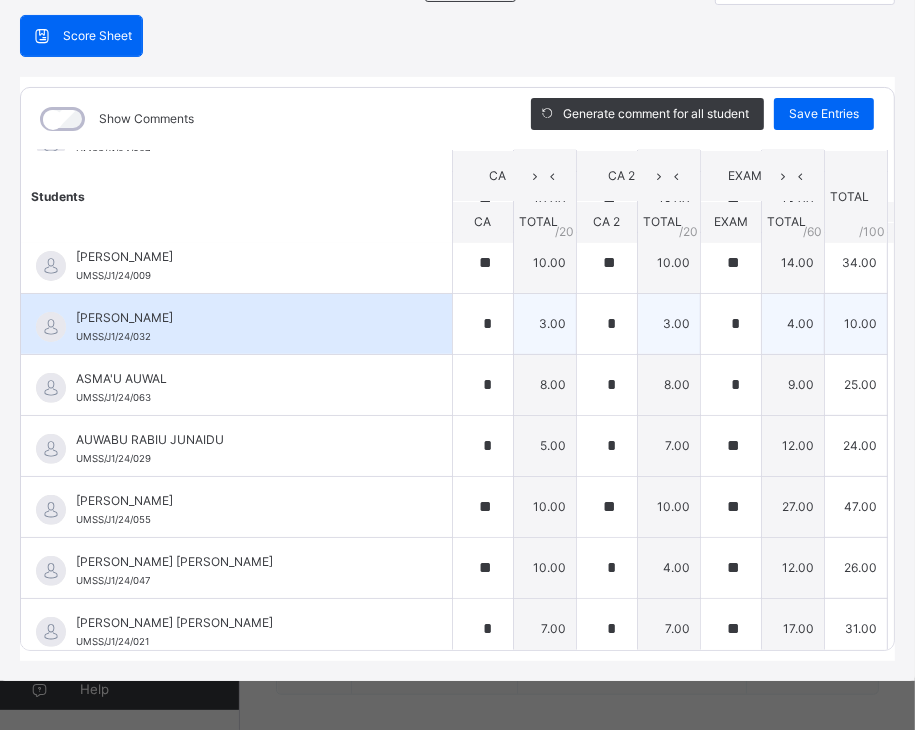 click on "*" at bounding box center [731, 324] 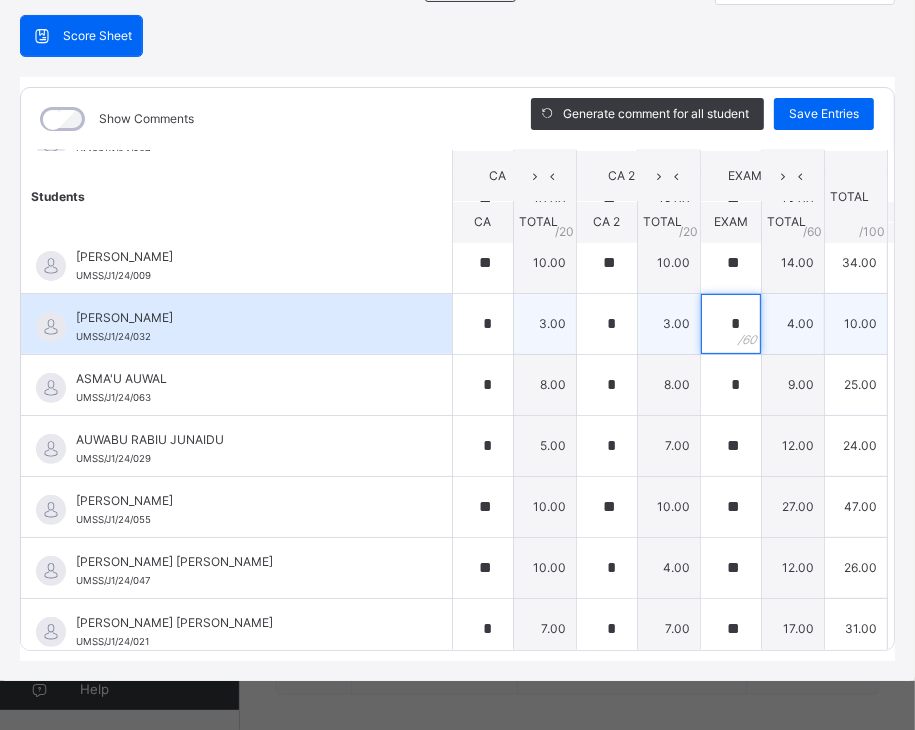 drag, startPoint x: 704, startPoint y: 321, endPoint x: 687, endPoint y: 321, distance: 17 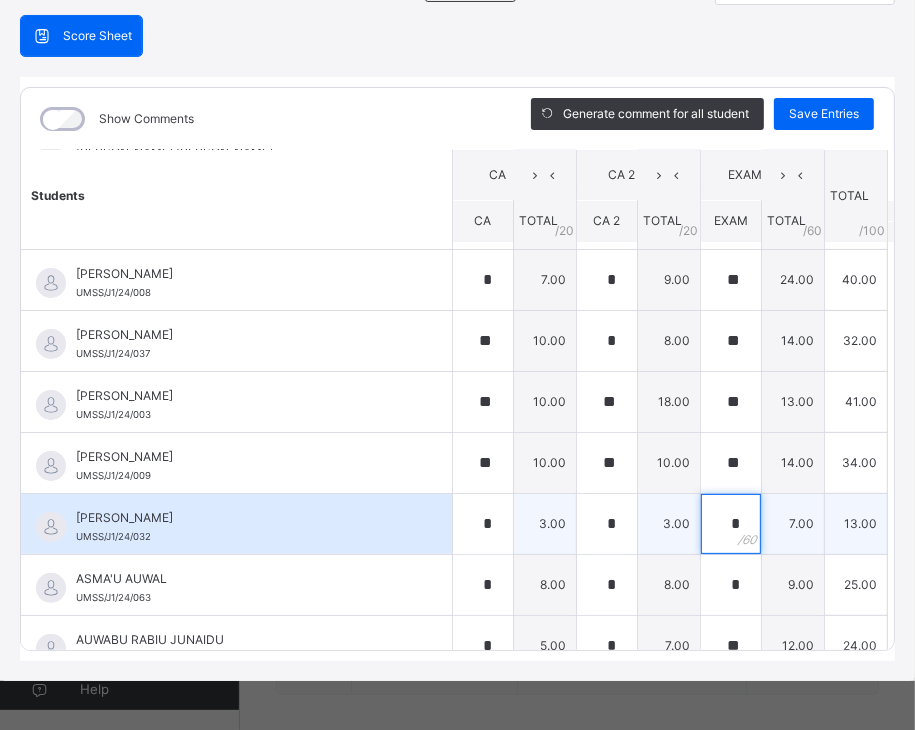 scroll, scrollTop: 77, scrollLeft: 0, axis: vertical 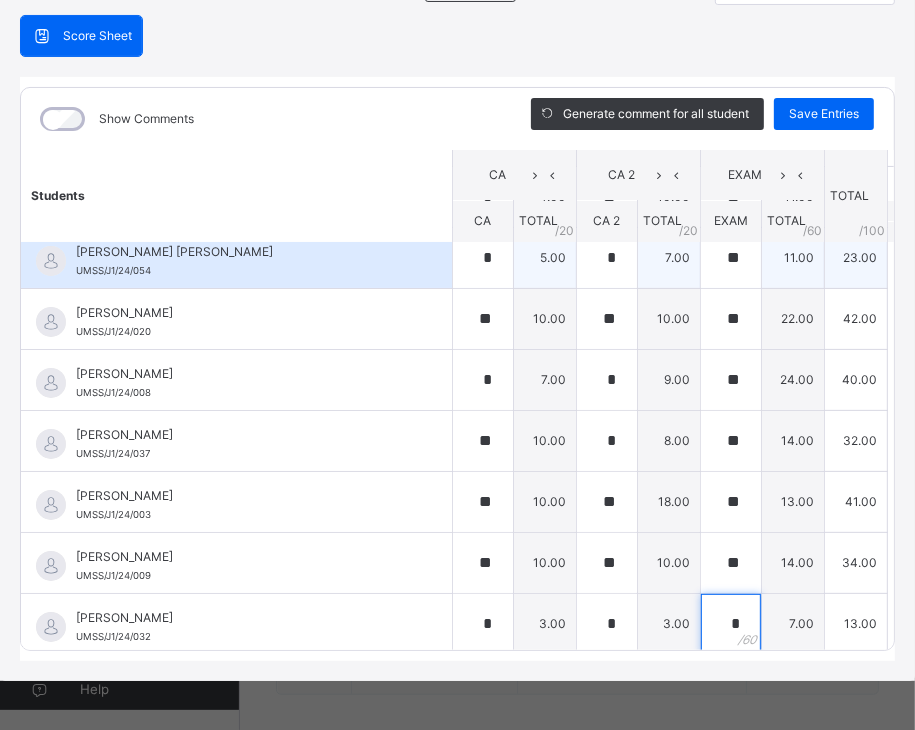 type on "*" 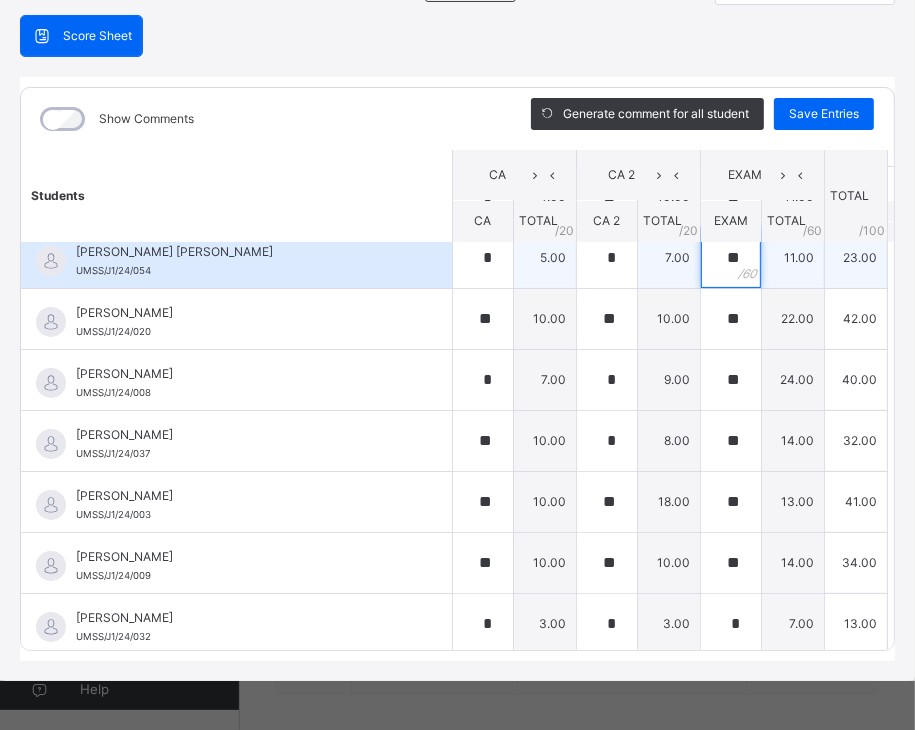 click on "**" at bounding box center [731, 258] 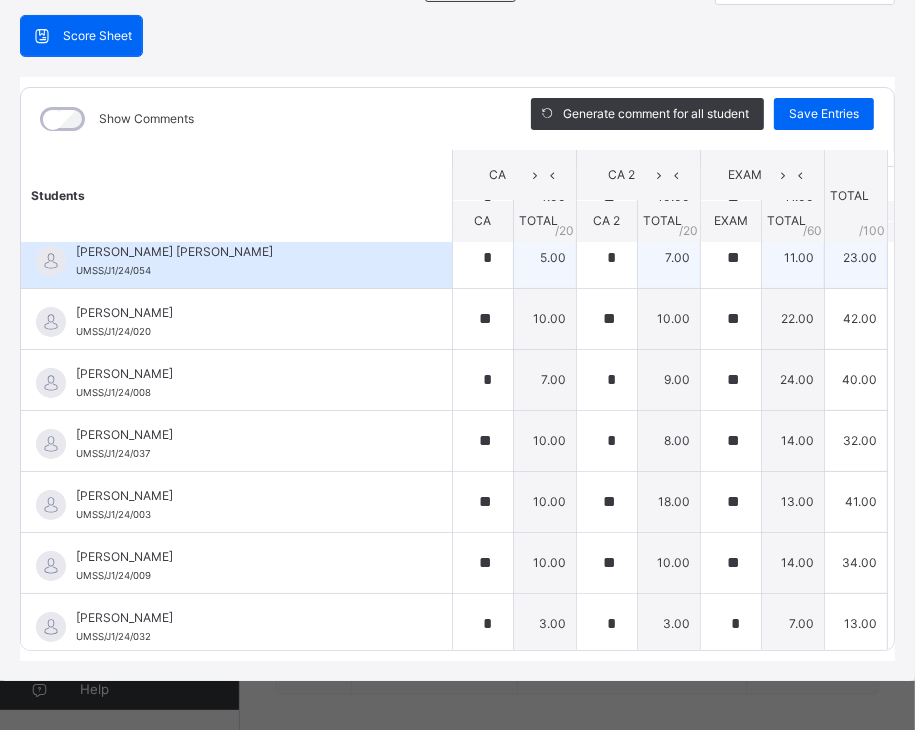 click on "**" at bounding box center (731, 258) 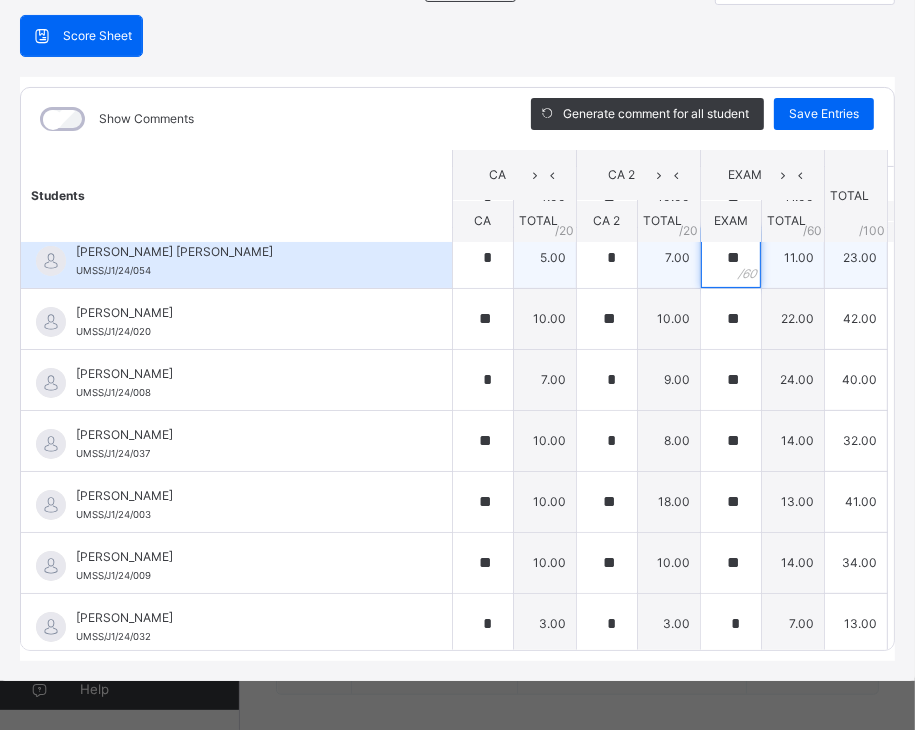 click on "**" at bounding box center (731, 258) 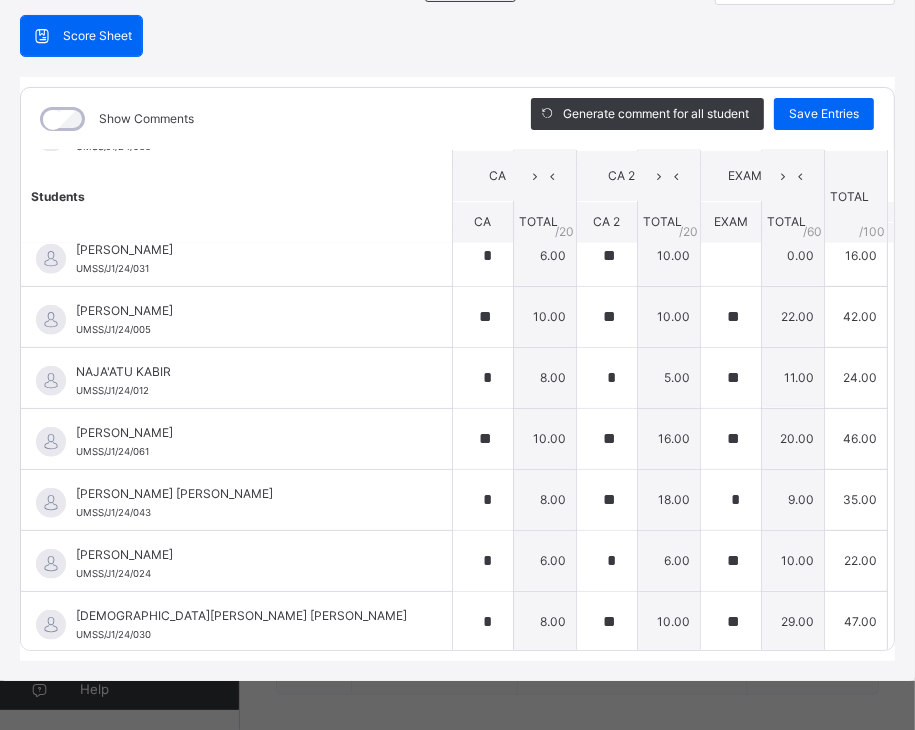 scroll, scrollTop: 1300, scrollLeft: 0, axis: vertical 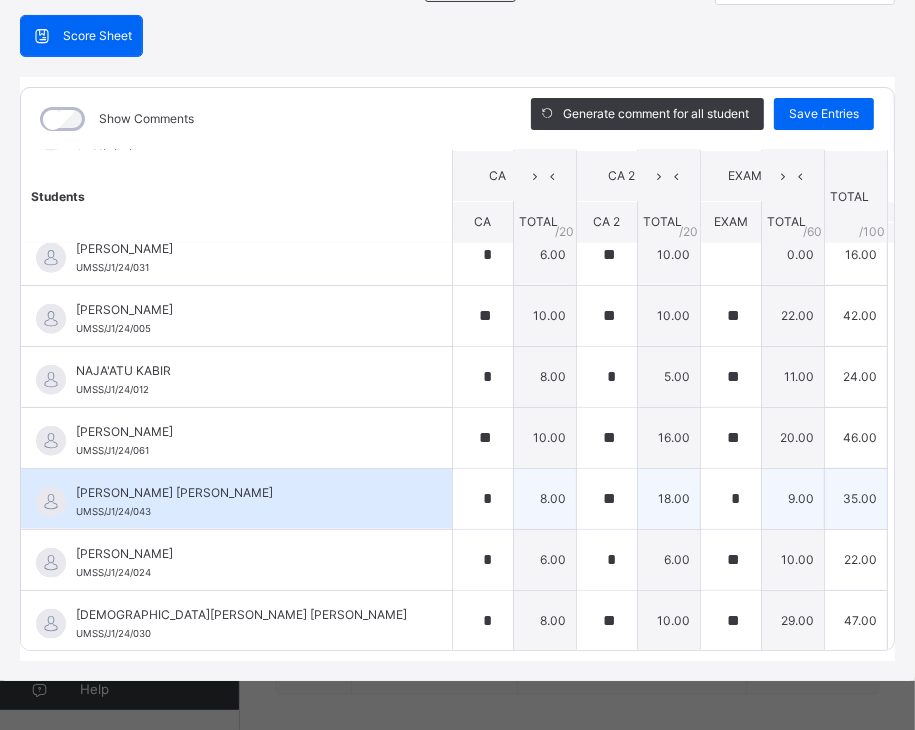 type on "**" 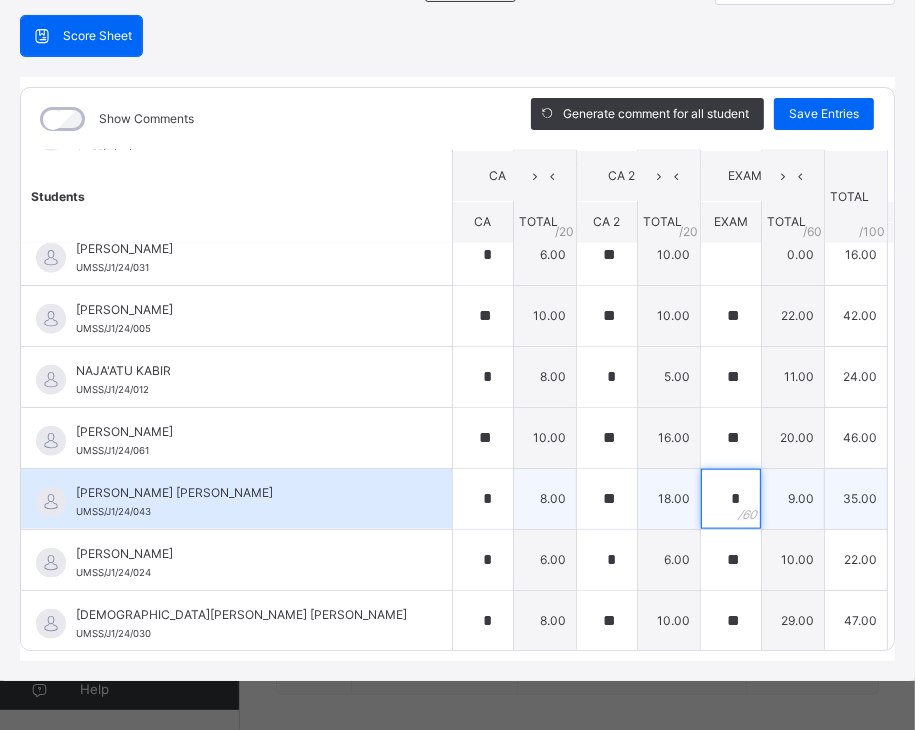 click on "*" at bounding box center [731, 499] 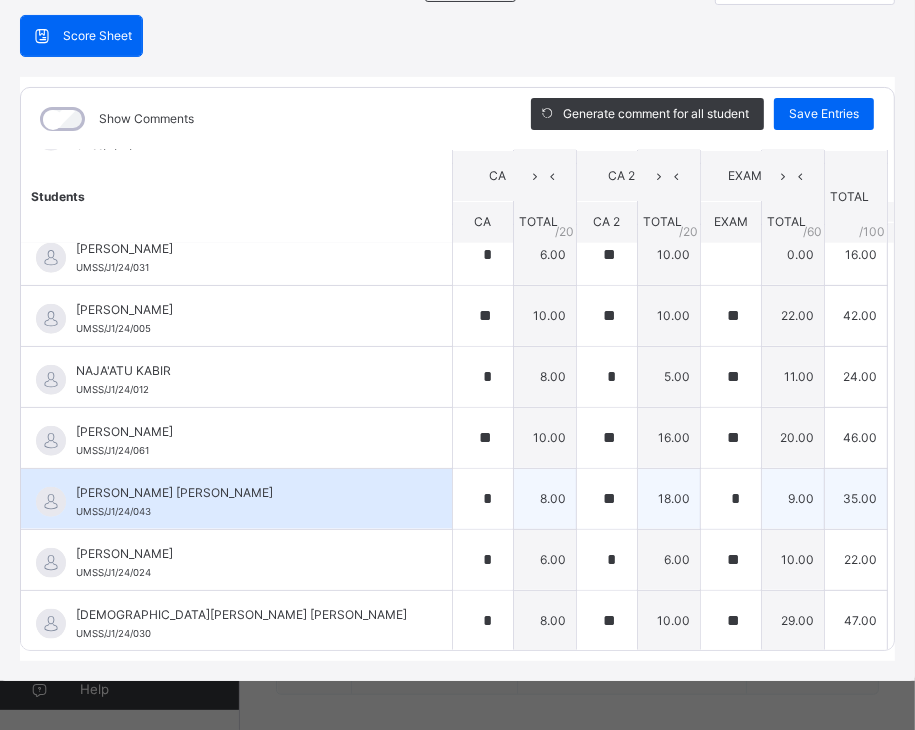 click on "*" at bounding box center [731, 499] 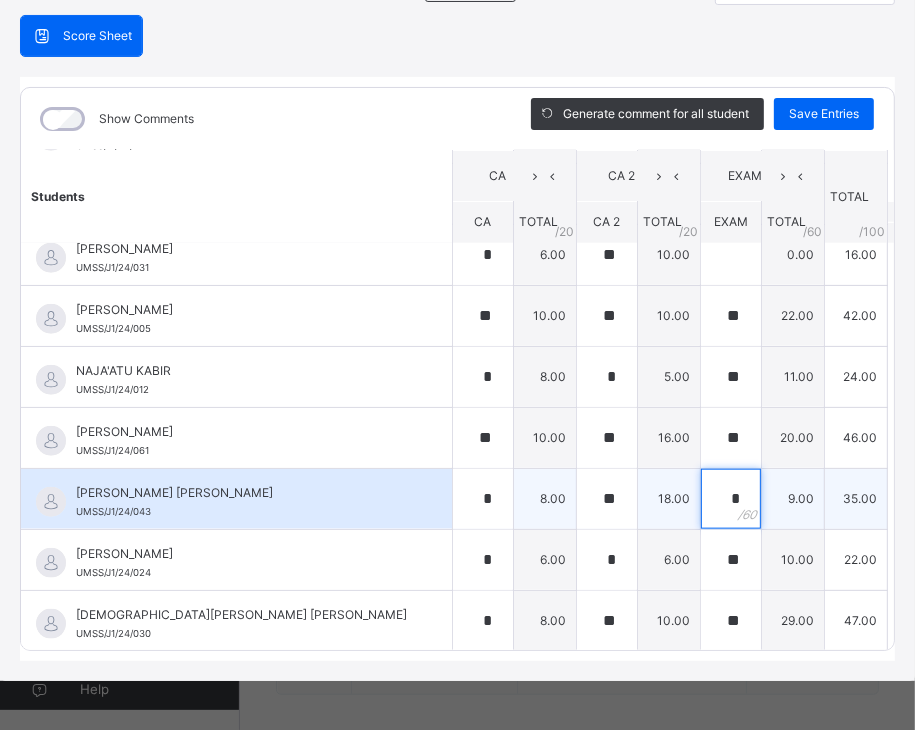 click on "*" at bounding box center (731, 499) 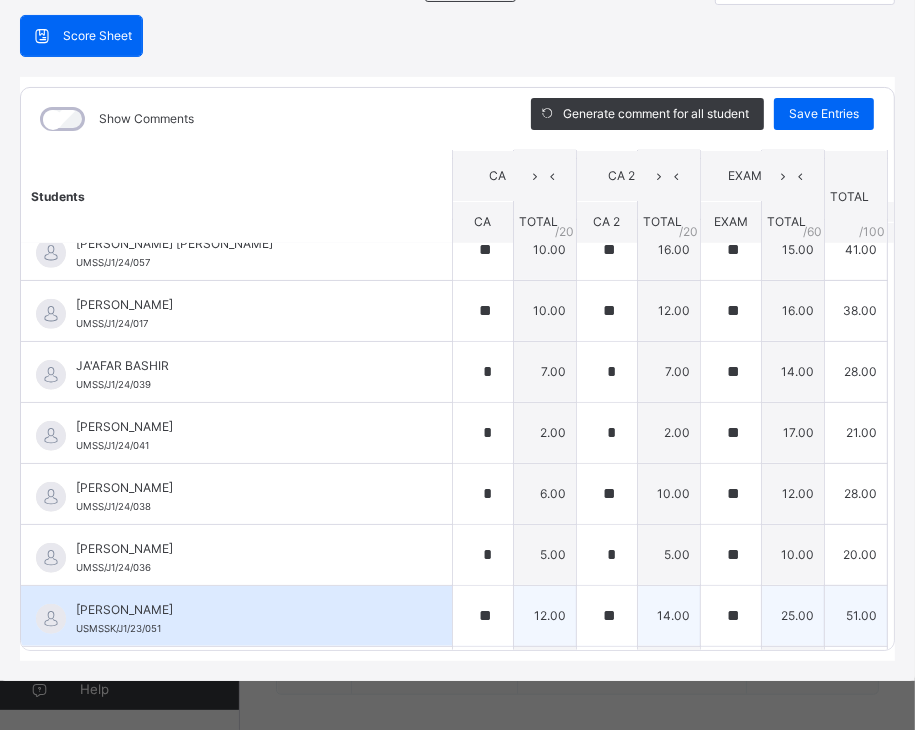 scroll, scrollTop: 877, scrollLeft: 0, axis: vertical 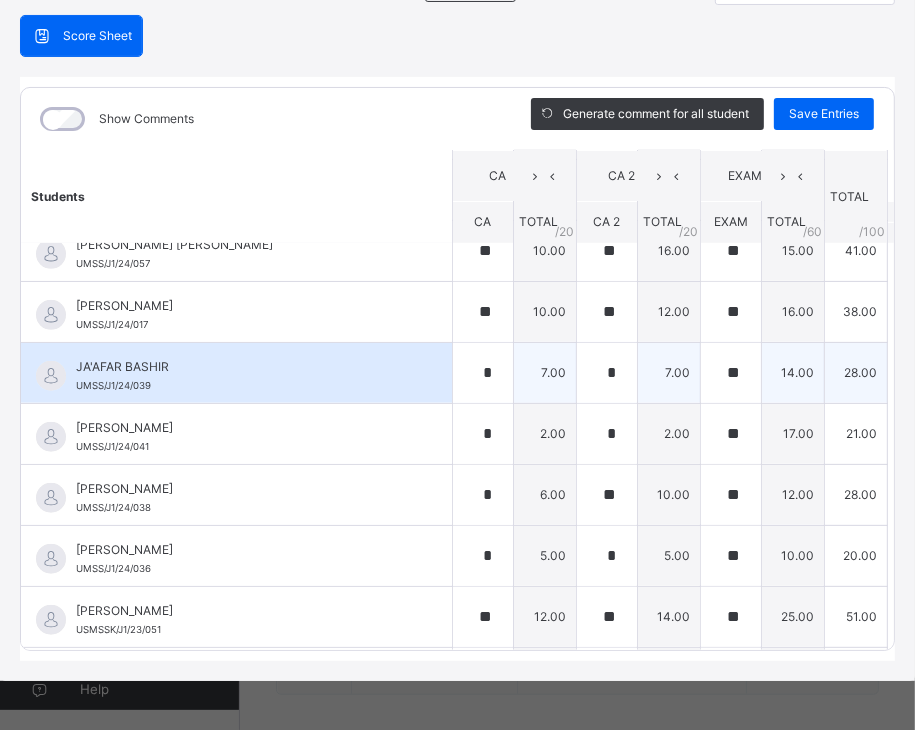 type on "**" 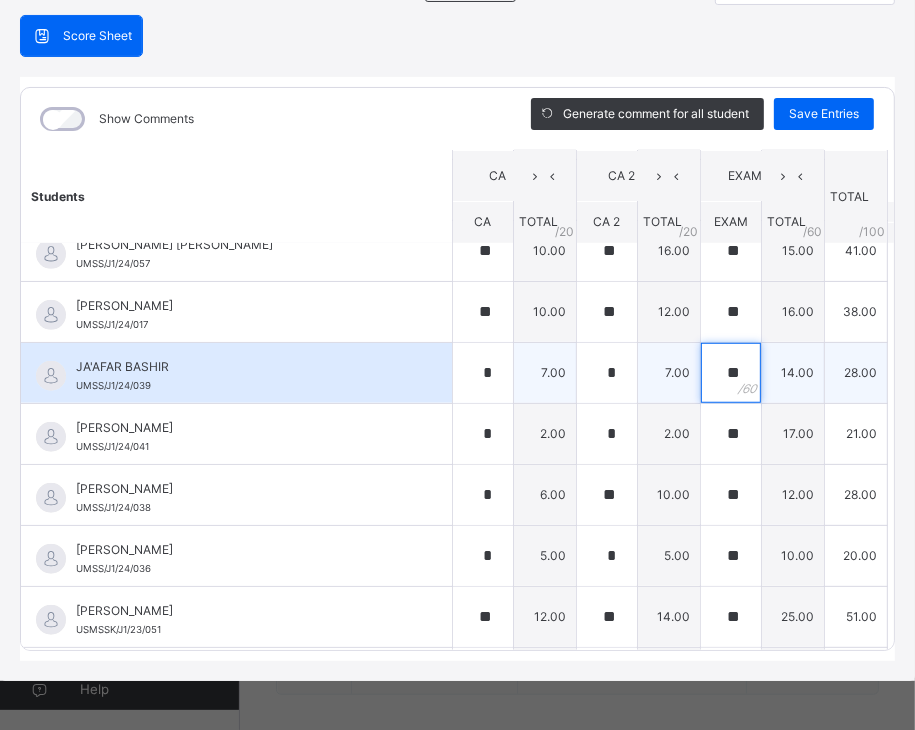 click on "**" at bounding box center [731, 373] 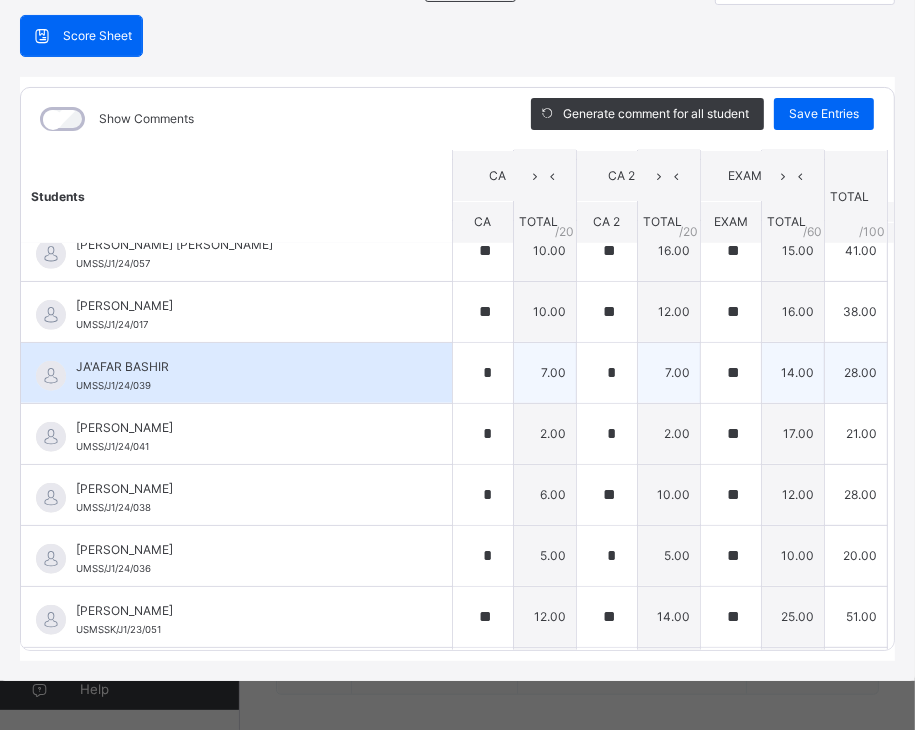 click on "**" at bounding box center (731, 373) 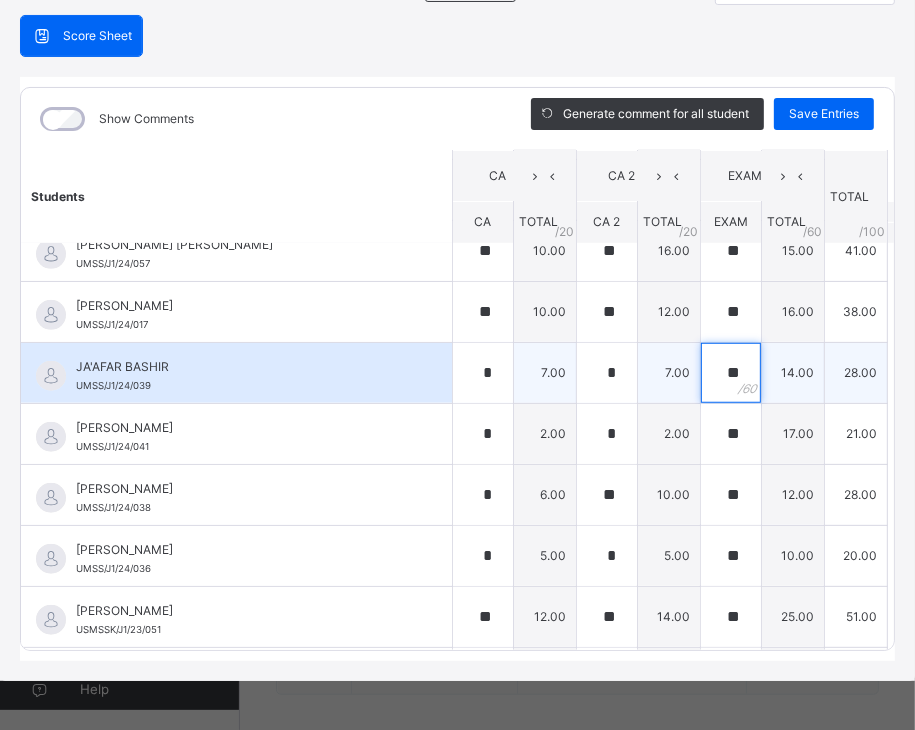 click on "**" at bounding box center (731, 373) 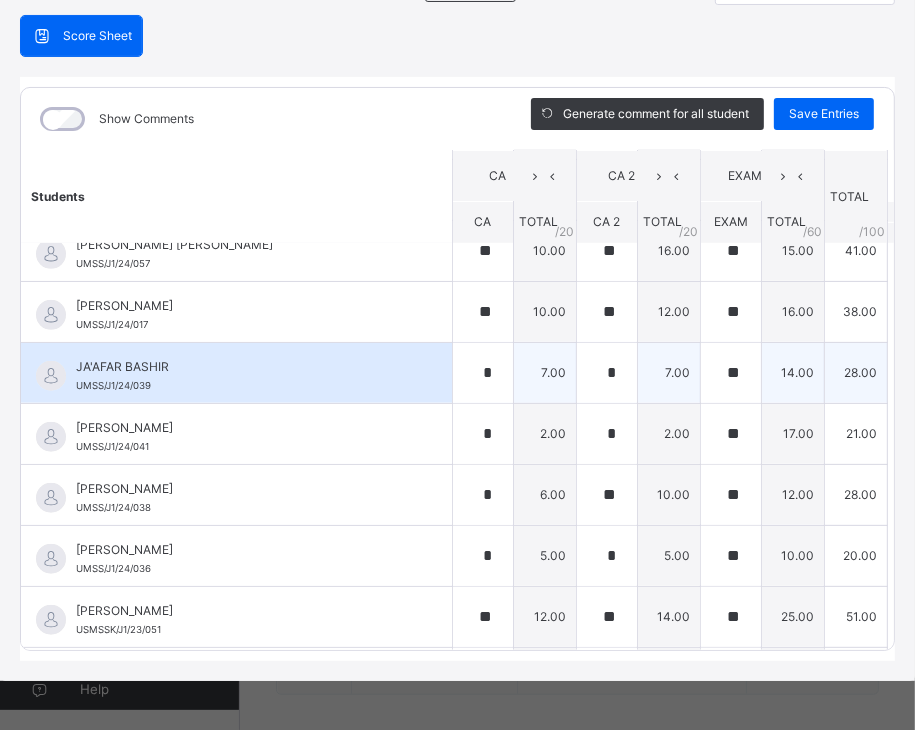 drag, startPoint x: 704, startPoint y: 369, endPoint x: 692, endPoint y: 368, distance: 12.0415945 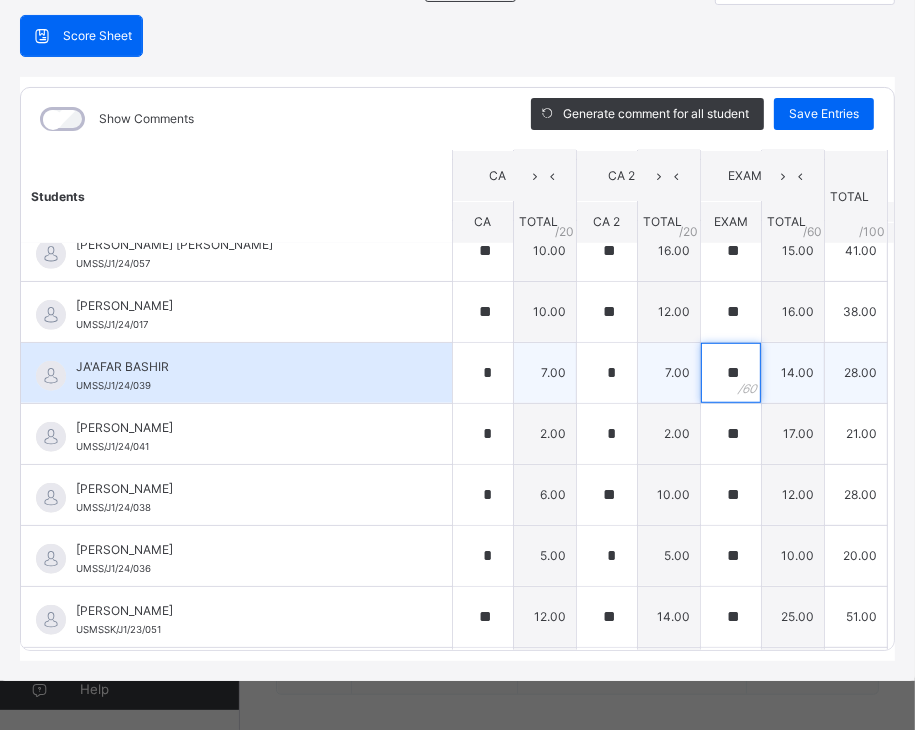 click on "**" at bounding box center (731, 373) 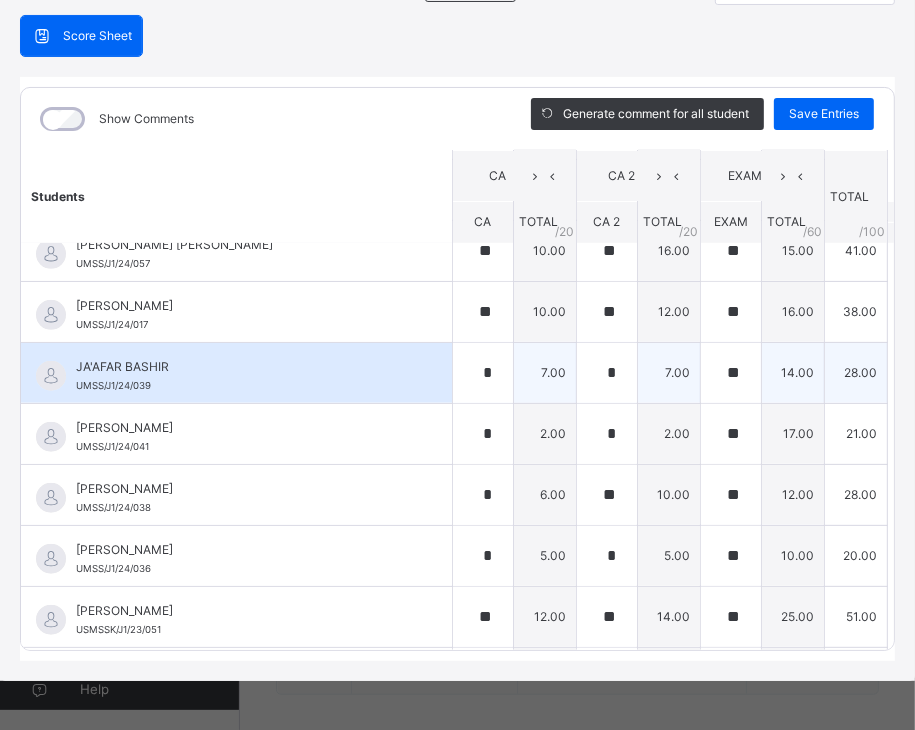 click on "**" at bounding box center (731, 373) 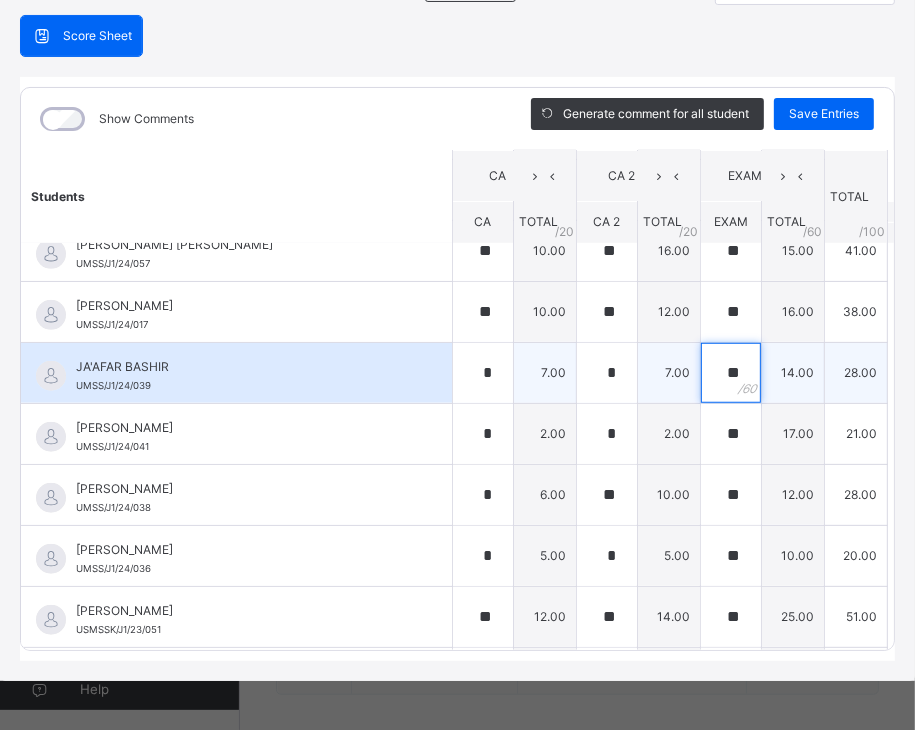 click on "**" at bounding box center [731, 373] 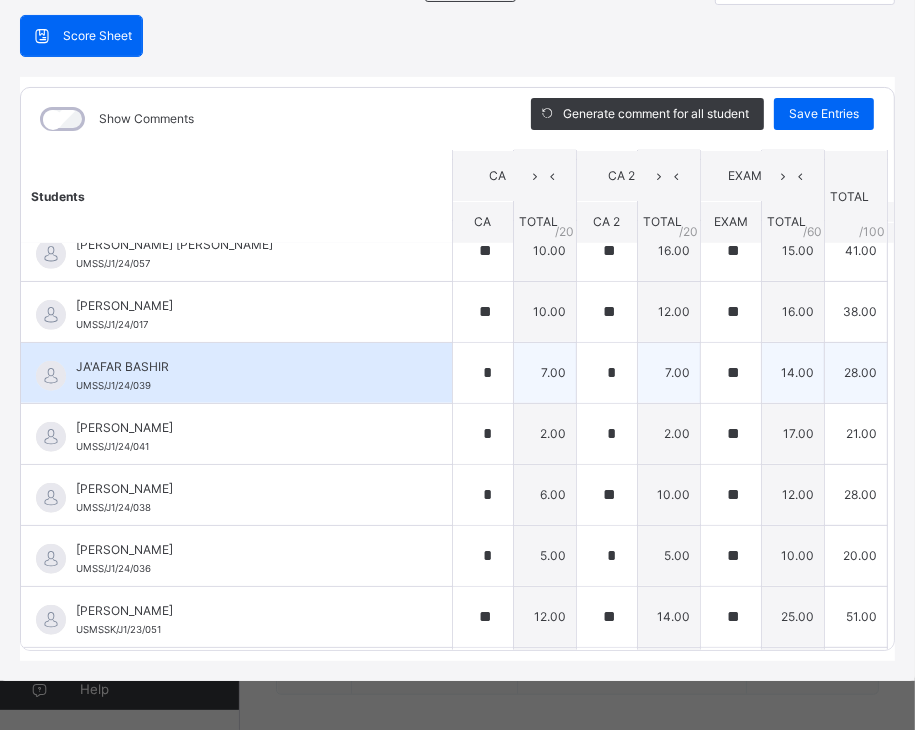 drag, startPoint x: 705, startPoint y: 361, endPoint x: 689, endPoint y: 362, distance: 16.03122 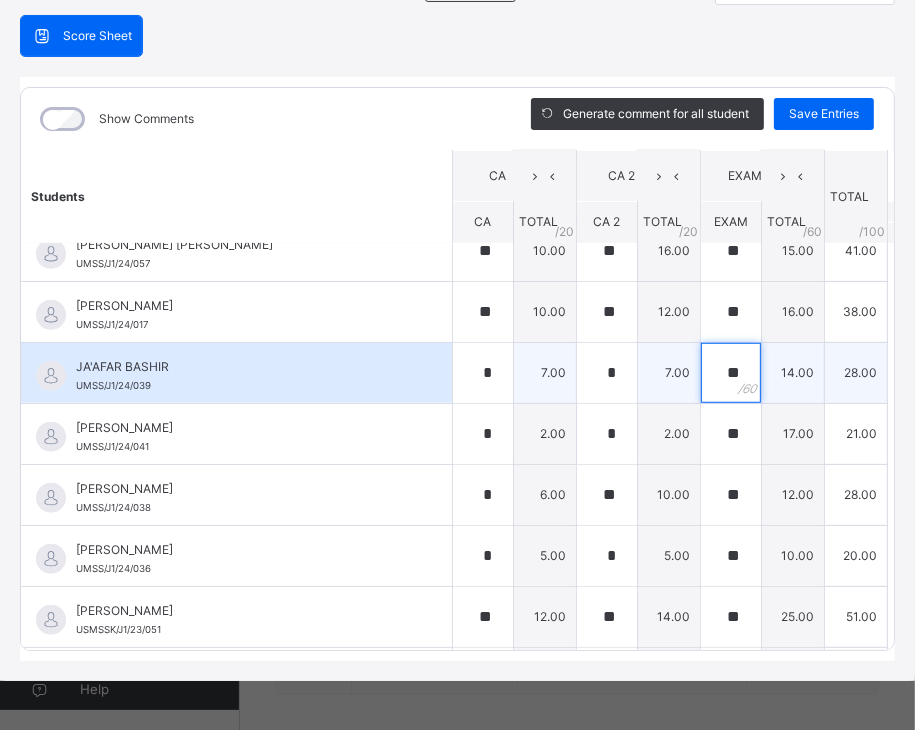 click on "**" at bounding box center [731, 373] 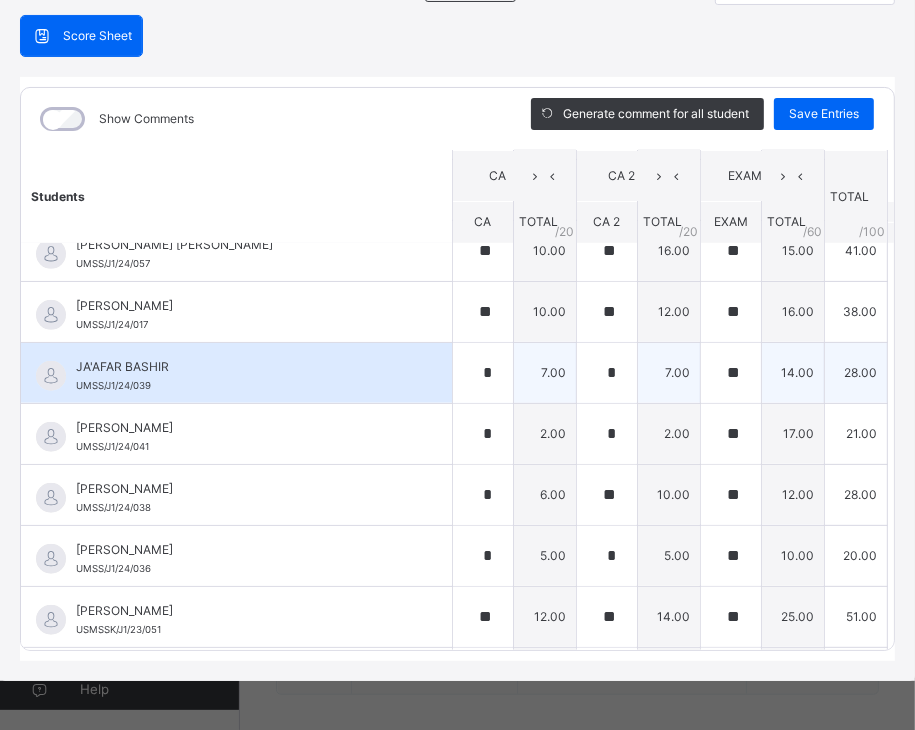click on "**" at bounding box center (731, 373) 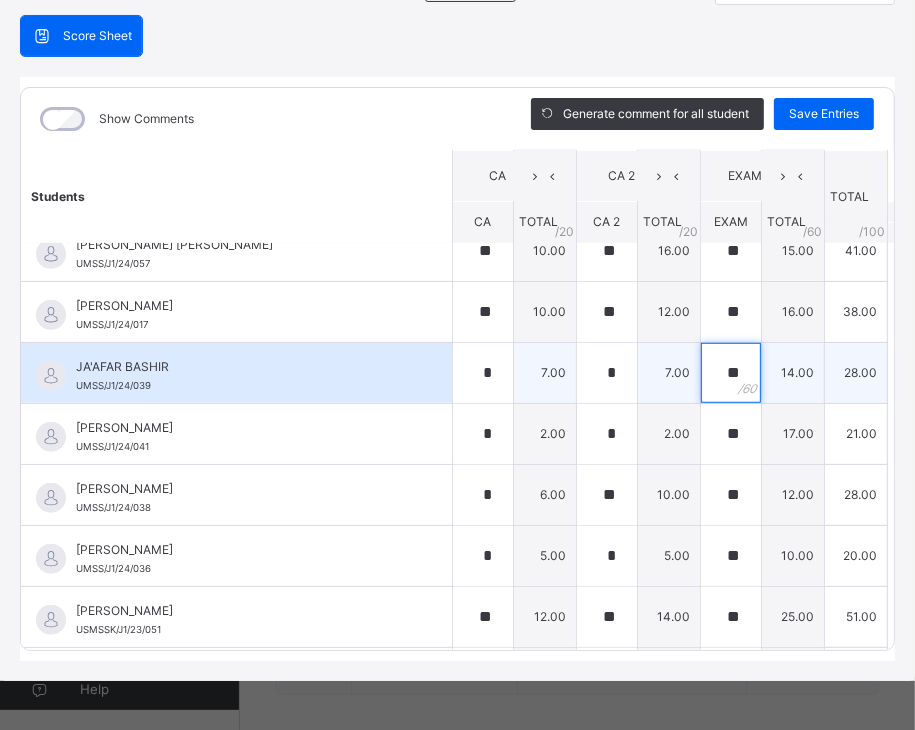 click on "**" at bounding box center (731, 373) 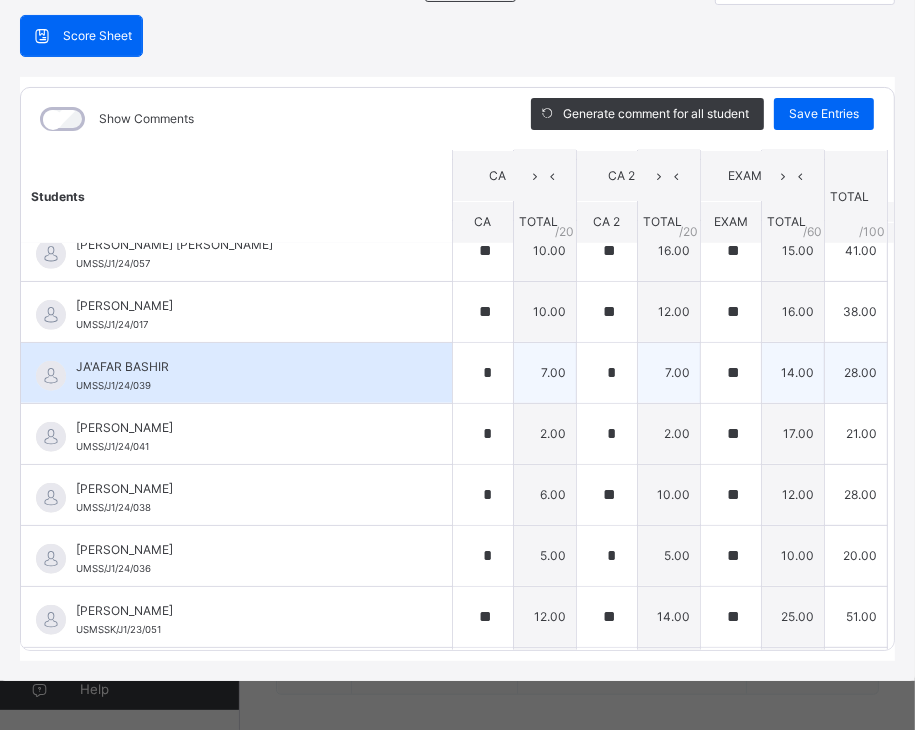 click on "**" at bounding box center (731, 373) 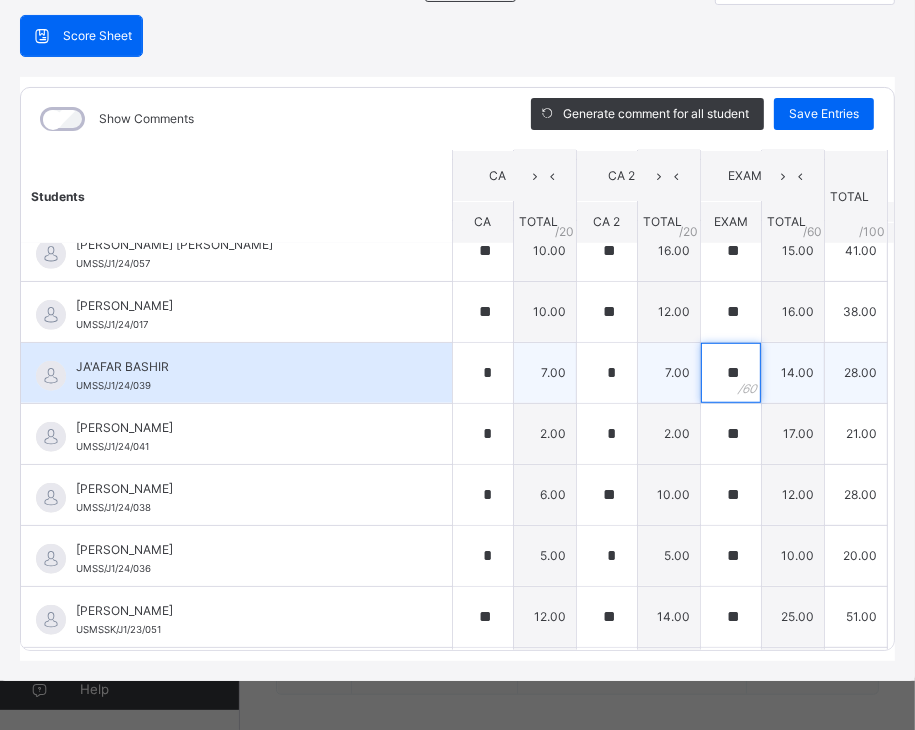 click on "**" at bounding box center [731, 373] 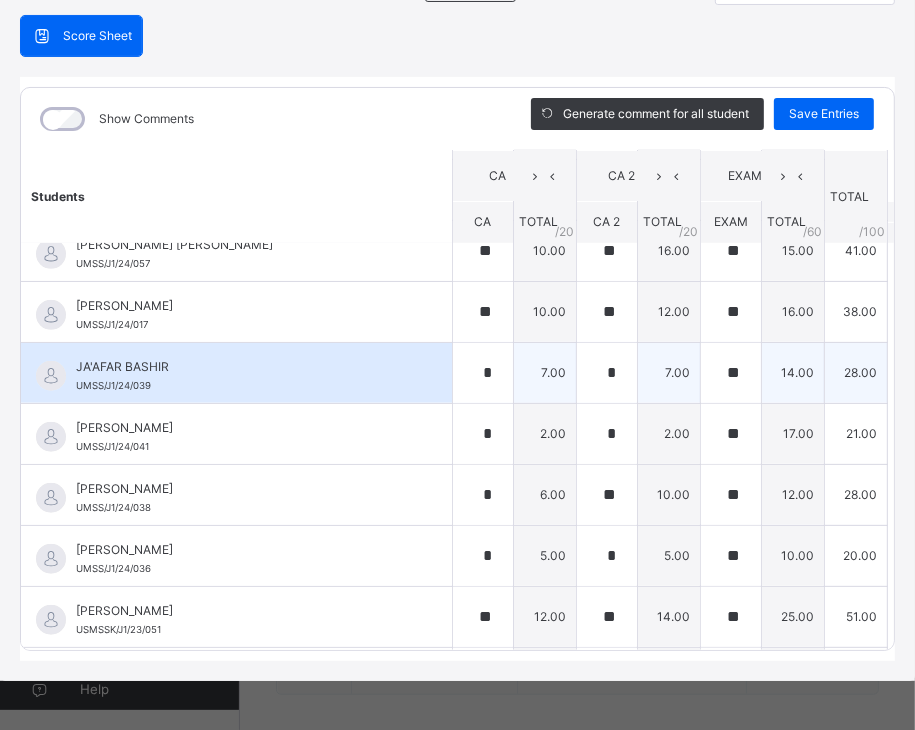 click on "**" at bounding box center [731, 373] 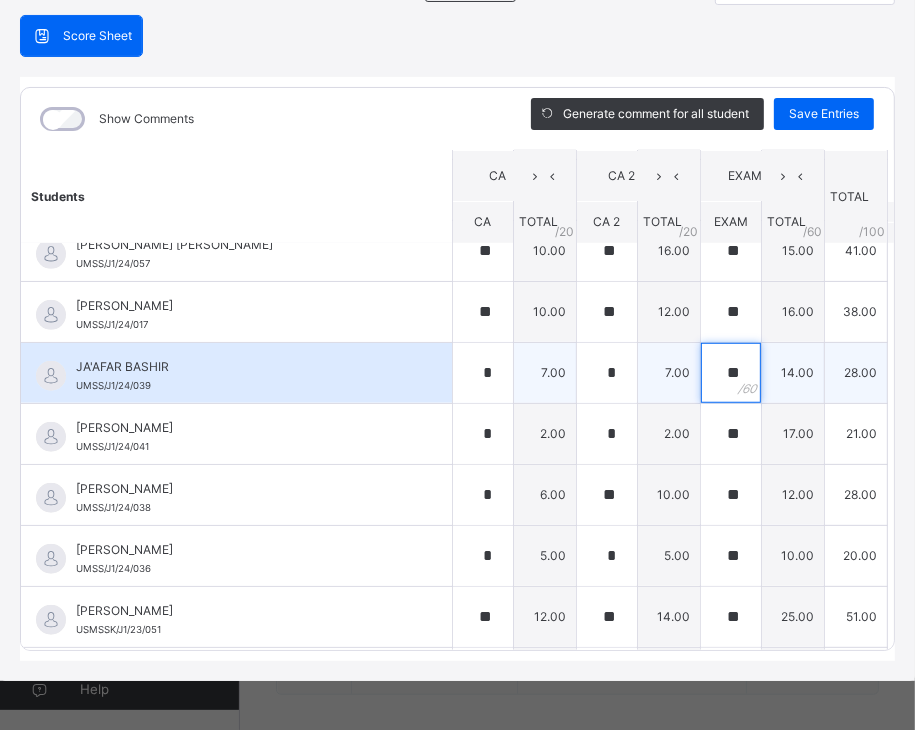 click on "**" at bounding box center (731, 373) 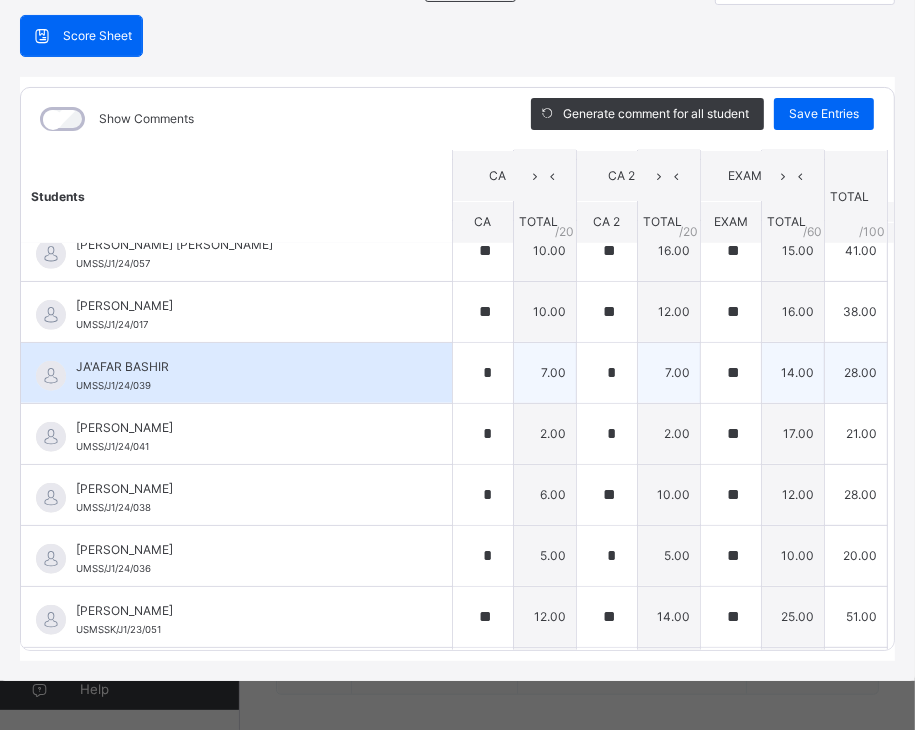 click on "**" at bounding box center [731, 373] 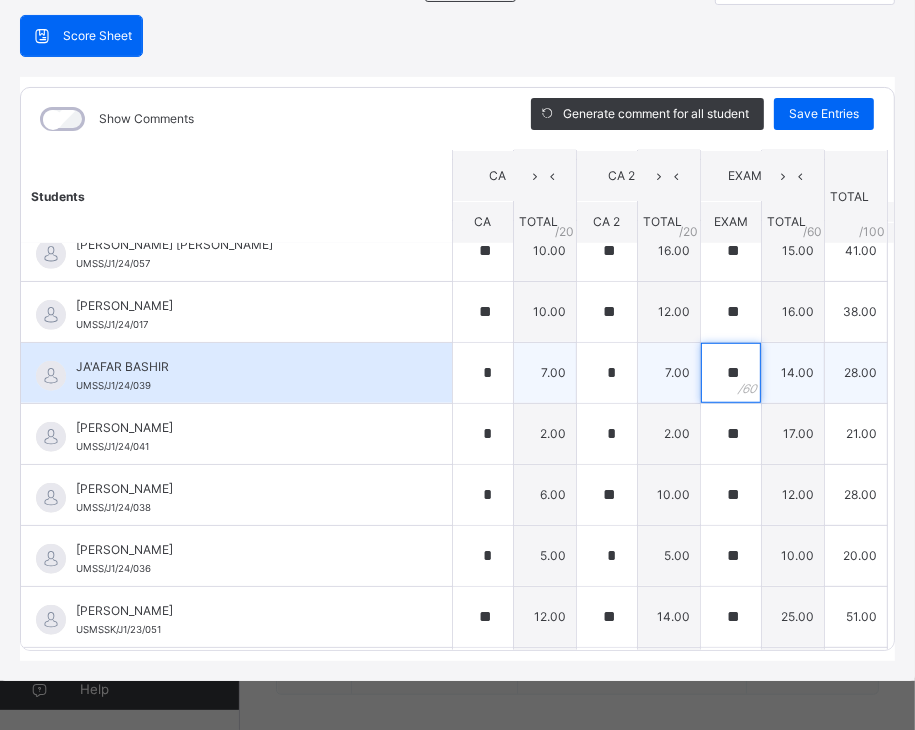 click on "**" at bounding box center [731, 373] 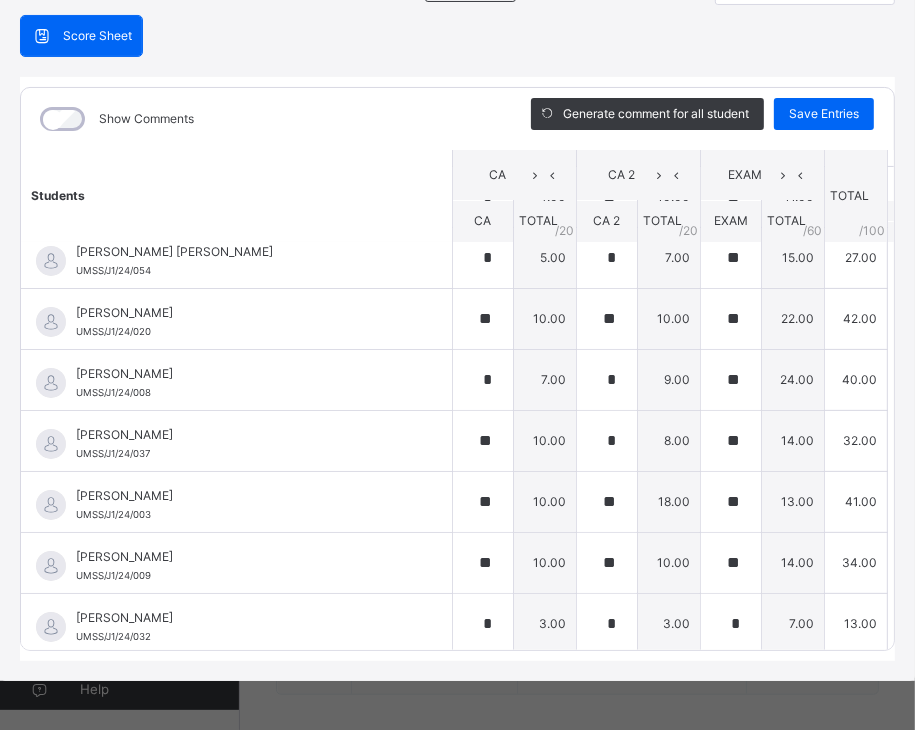 scroll, scrollTop: 0, scrollLeft: 0, axis: both 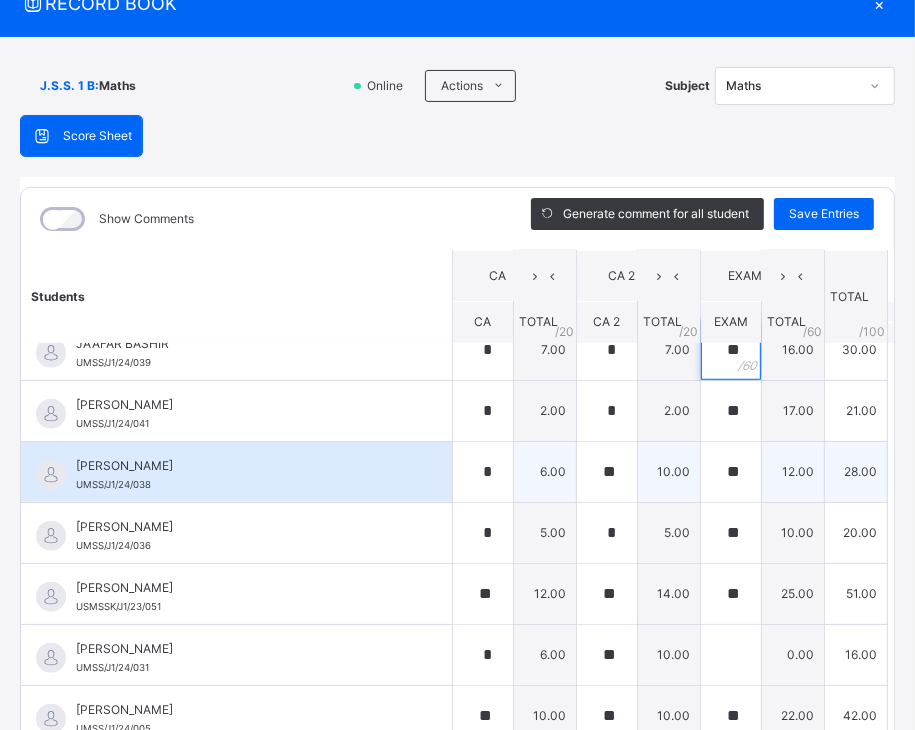 type on "**" 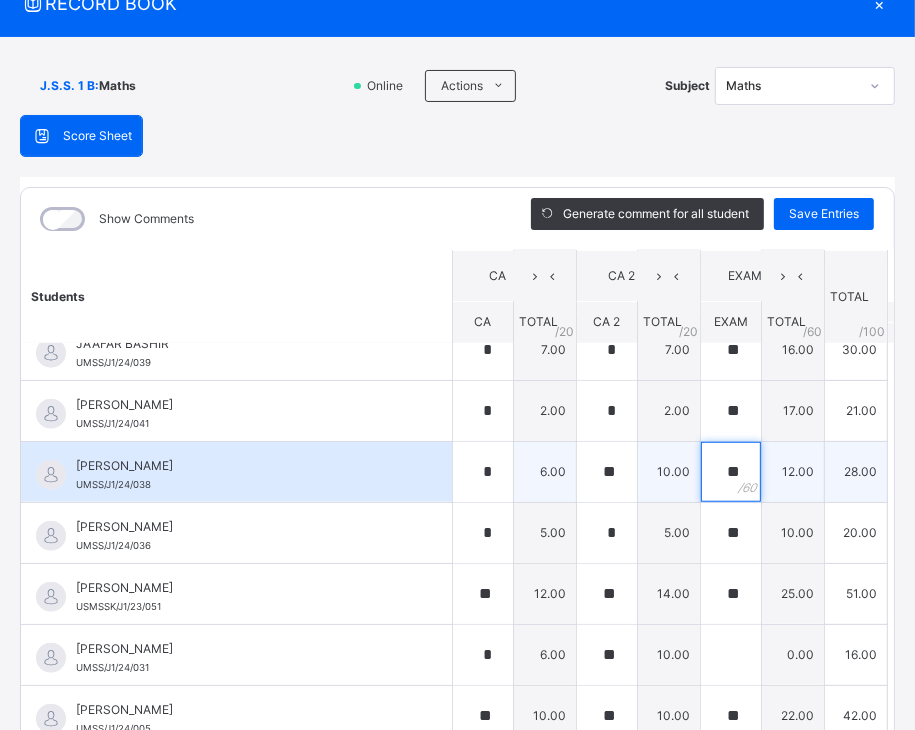 click on "**" at bounding box center [731, 472] 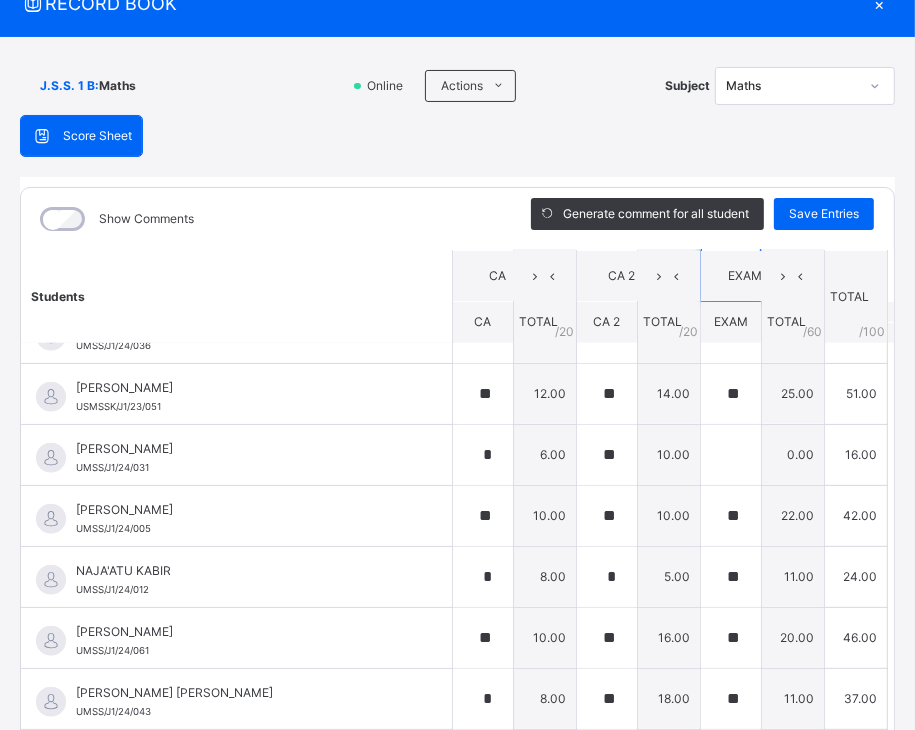 scroll, scrollTop: 1300, scrollLeft: 0, axis: vertical 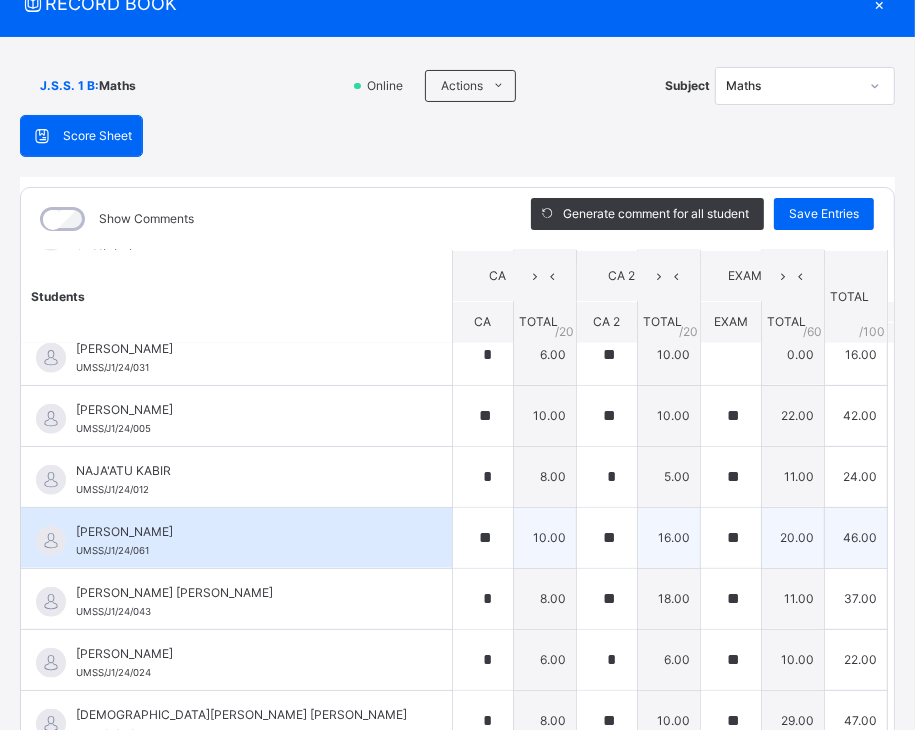 type on "**" 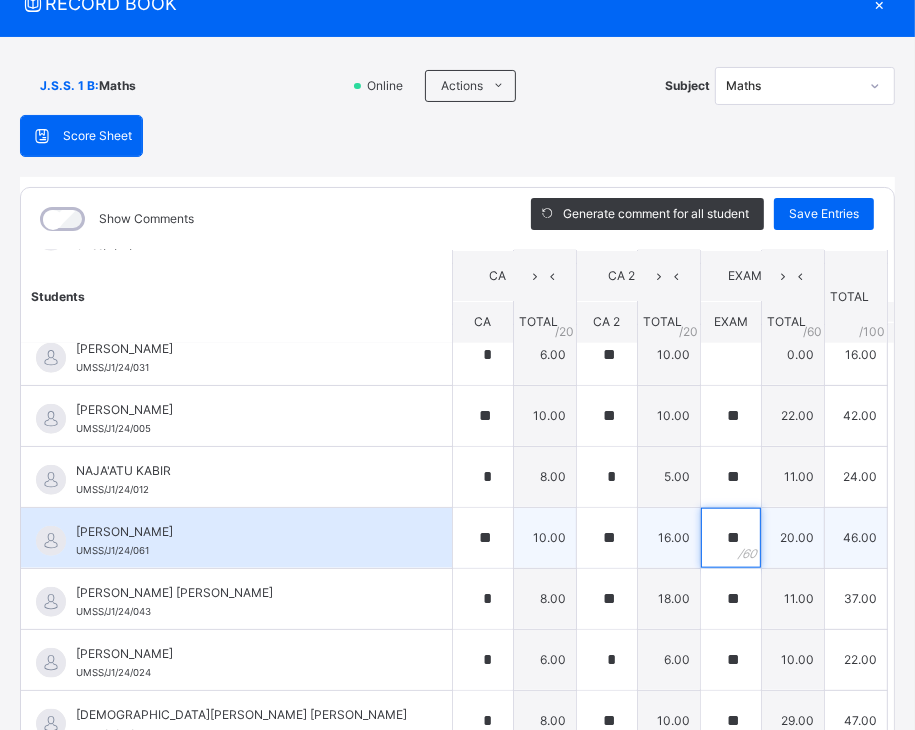 click on "**" at bounding box center [731, 538] 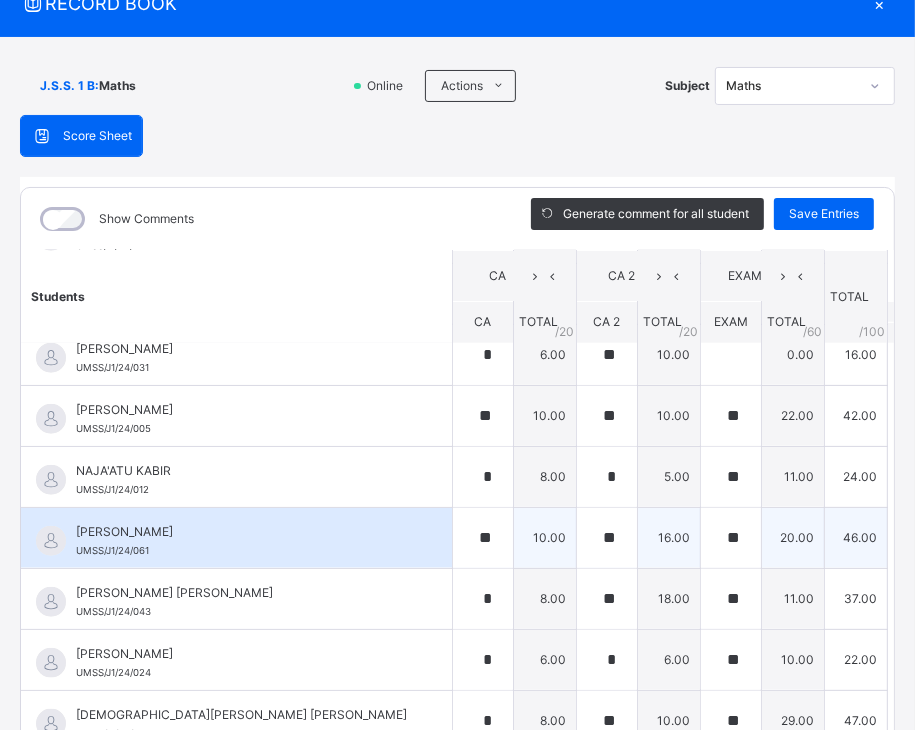 drag, startPoint x: 704, startPoint y: 530, endPoint x: 676, endPoint y: 531, distance: 28.01785 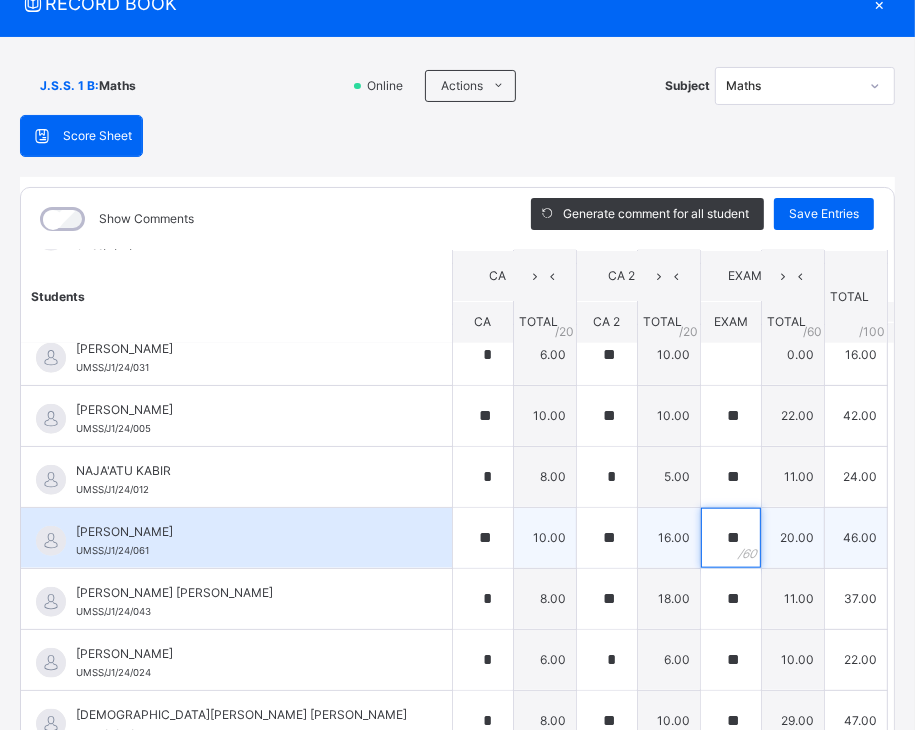 click on "**" at bounding box center (731, 538) 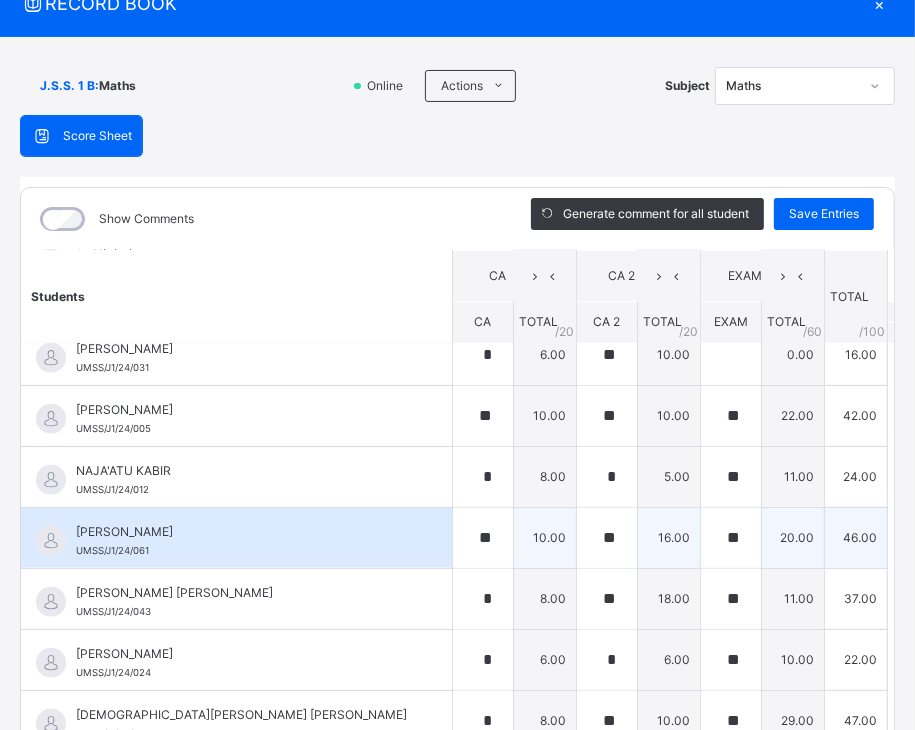 drag, startPoint x: 706, startPoint y: 531, endPoint x: 692, endPoint y: 531, distance: 14 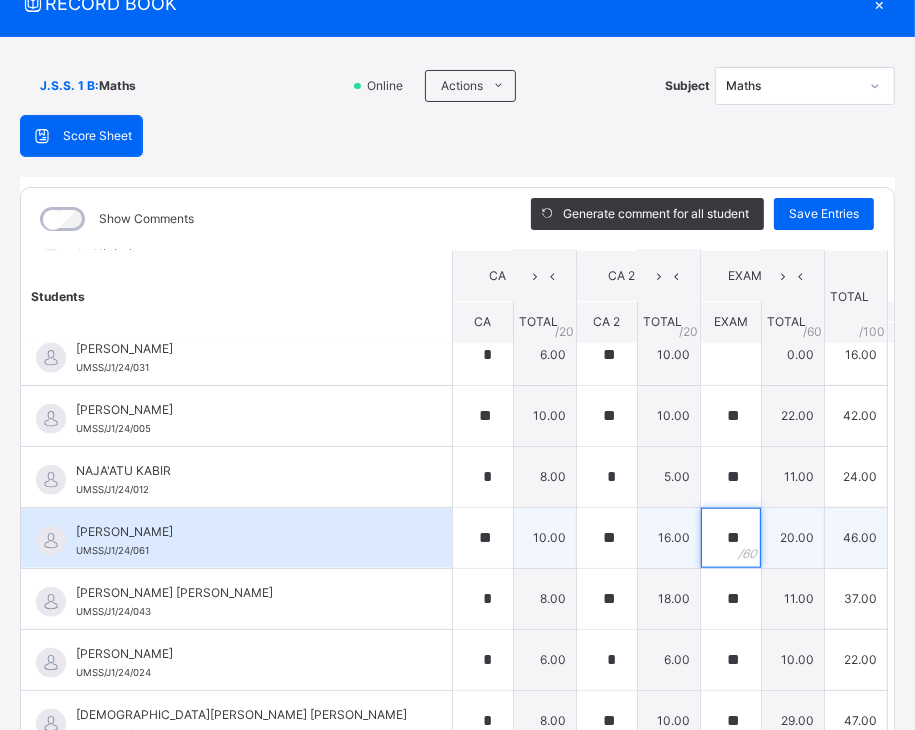 click on "**" at bounding box center [731, 538] 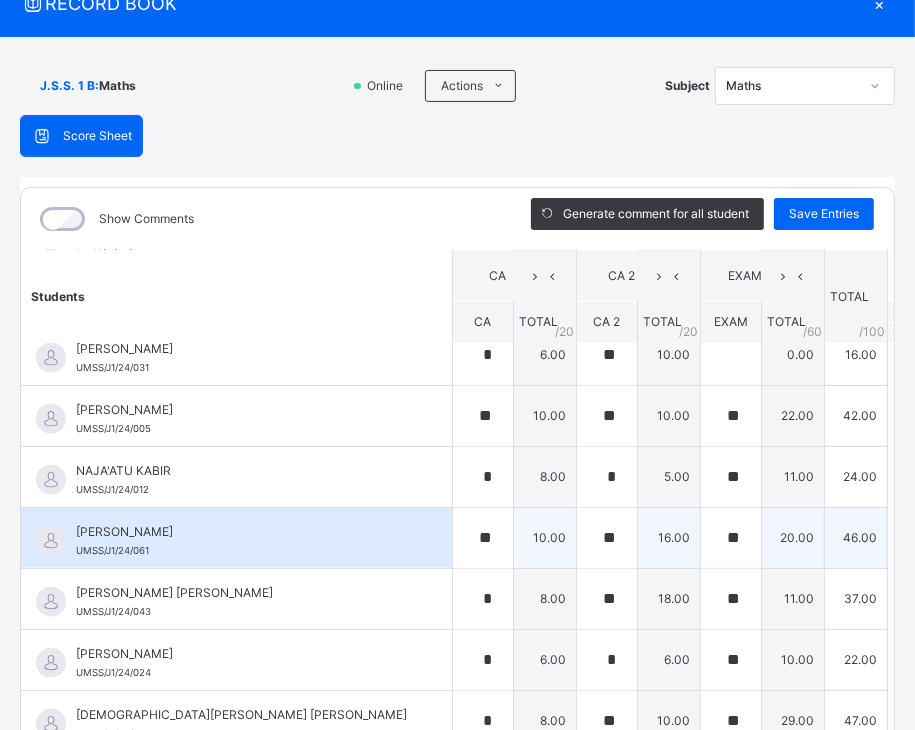 click on "**" at bounding box center [731, 538] 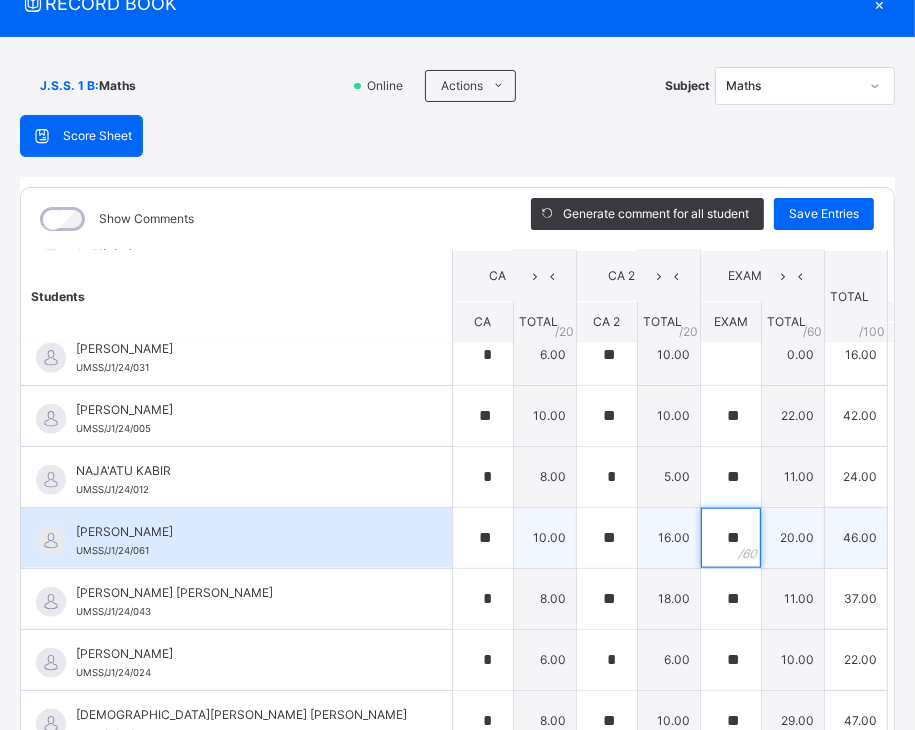 click on "**" at bounding box center (731, 538) 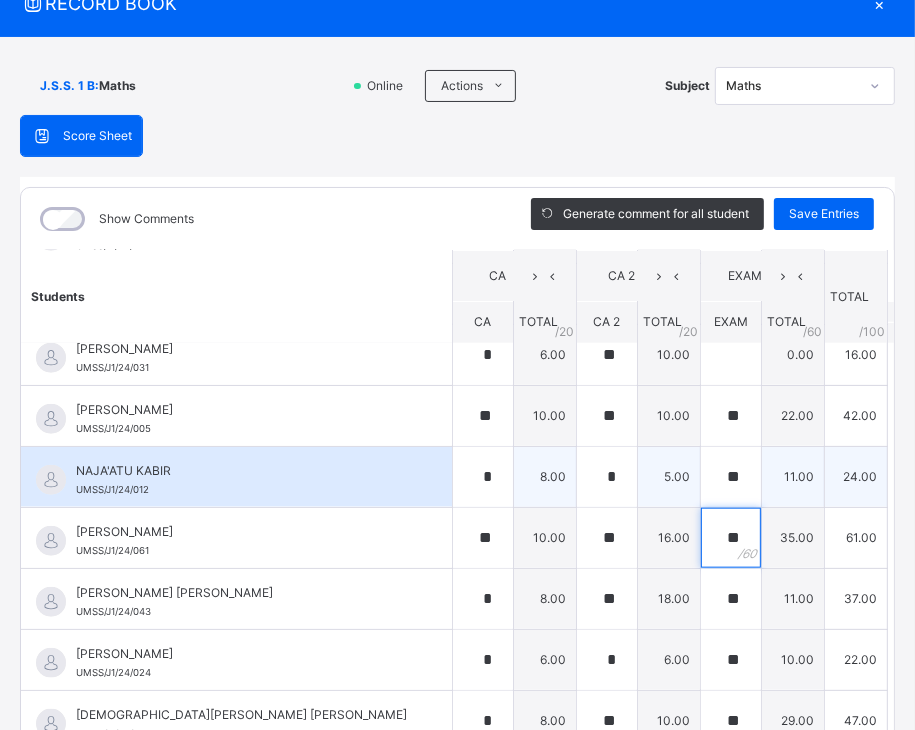 type on "**" 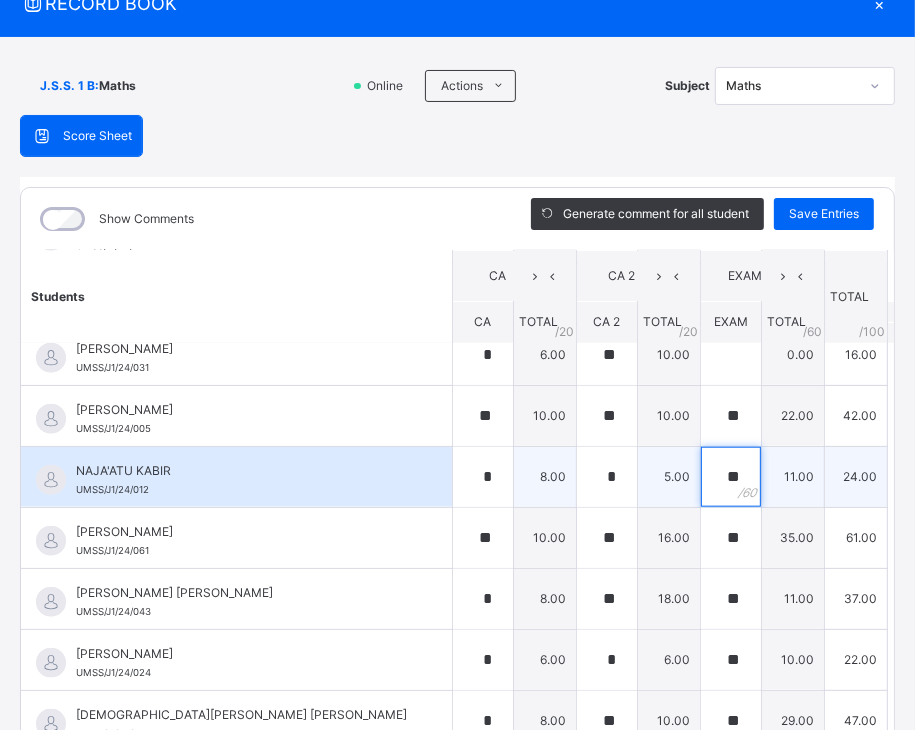 click on "**" at bounding box center [731, 477] 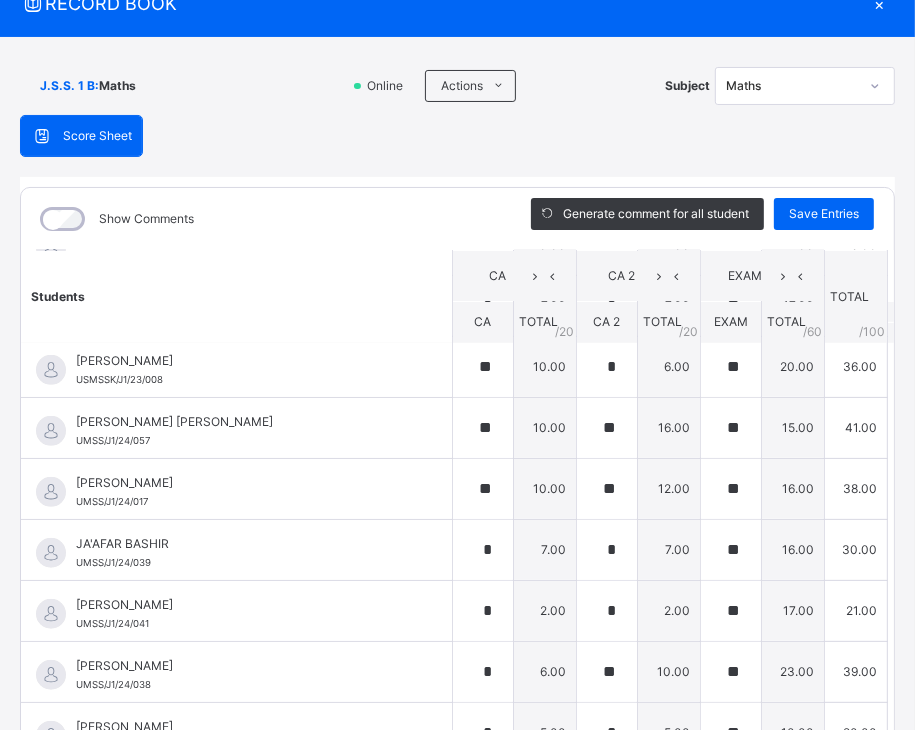 scroll, scrollTop: 700, scrollLeft: 0, axis: vertical 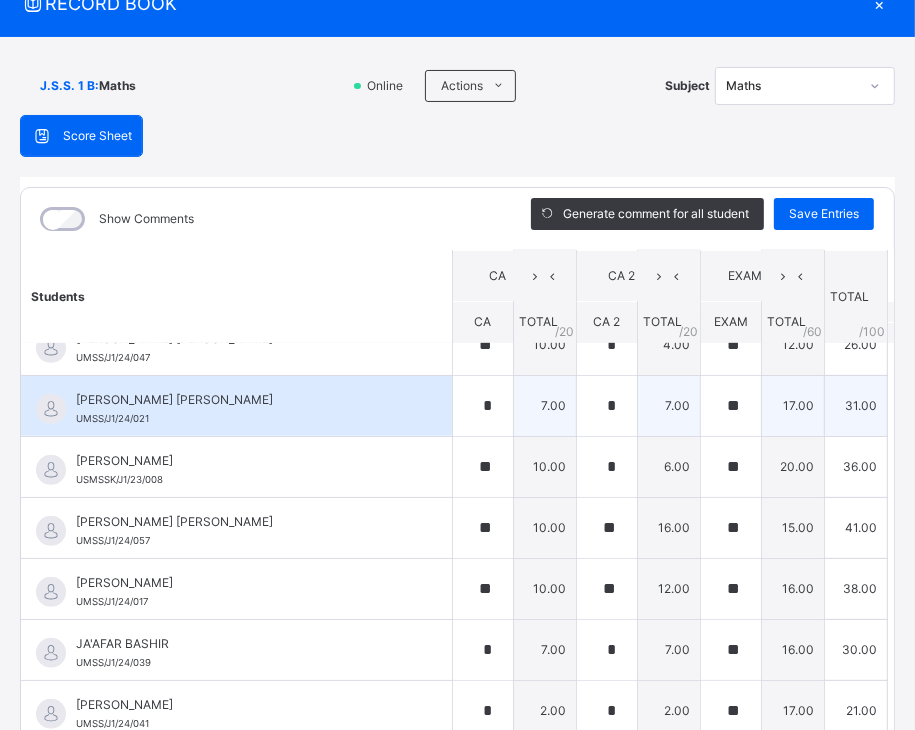 type on "**" 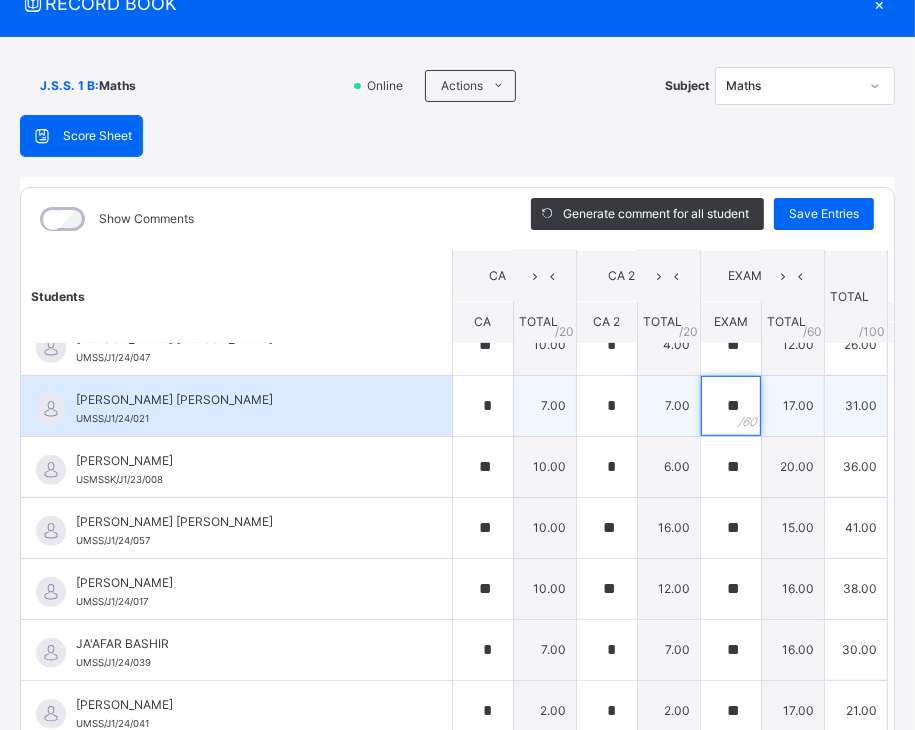 click on "**" at bounding box center [731, 406] 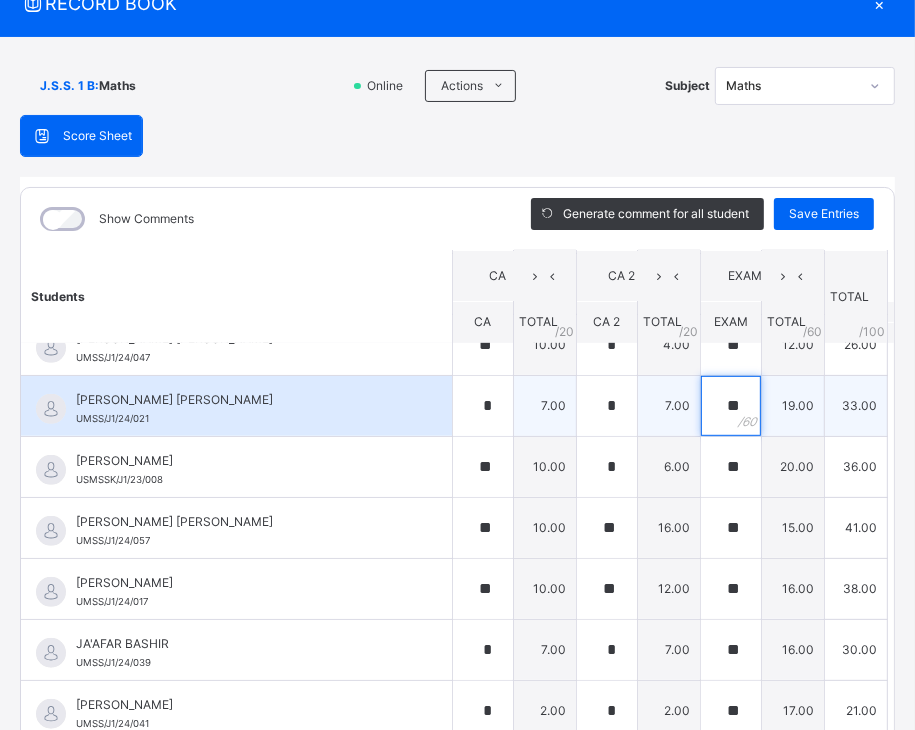 type on "**" 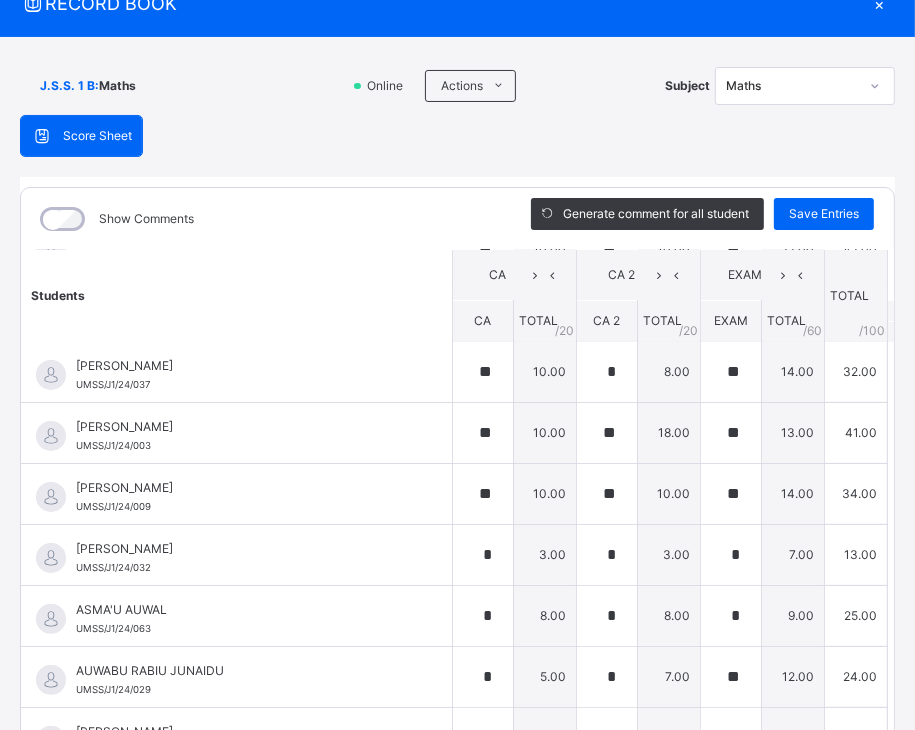 scroll, scrollTop: 200, scrollLeft: 0, axis: vertical 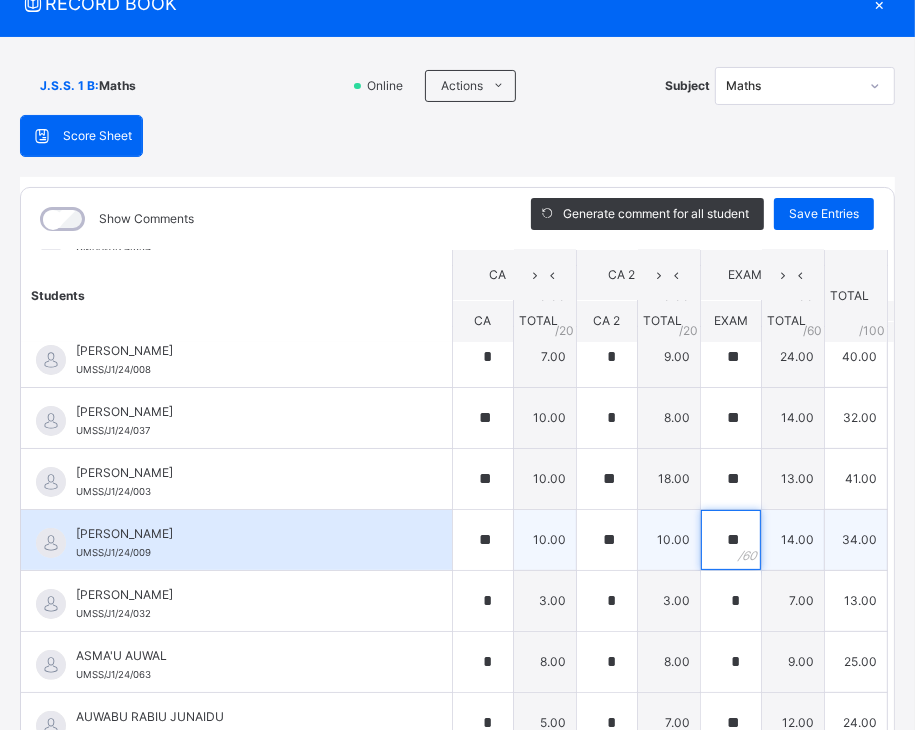 click on "**" at bounding box center (731, 540) 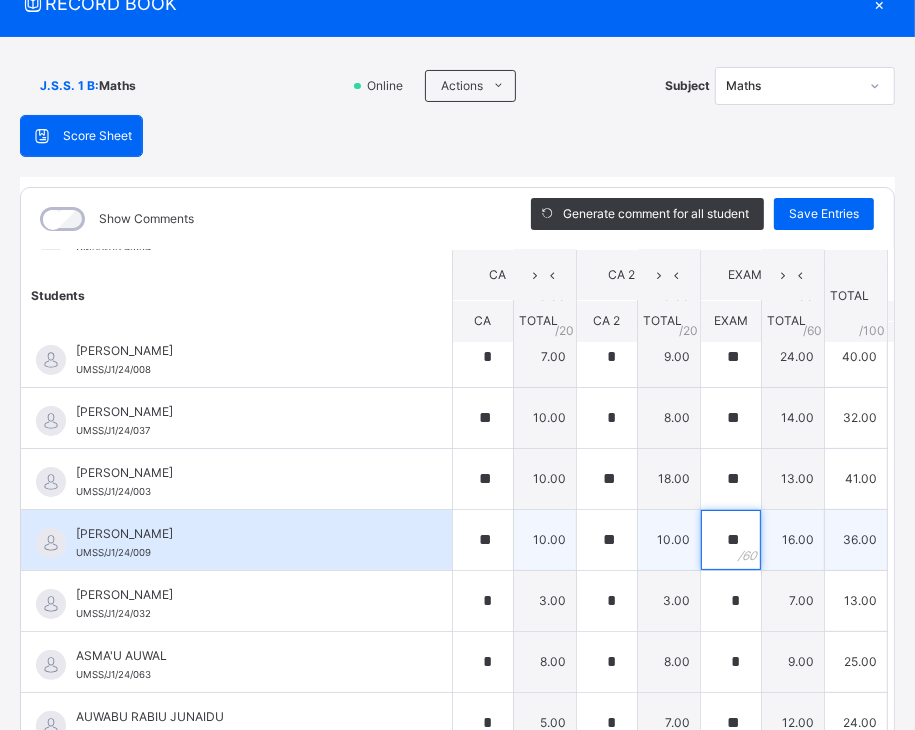 type on "**" 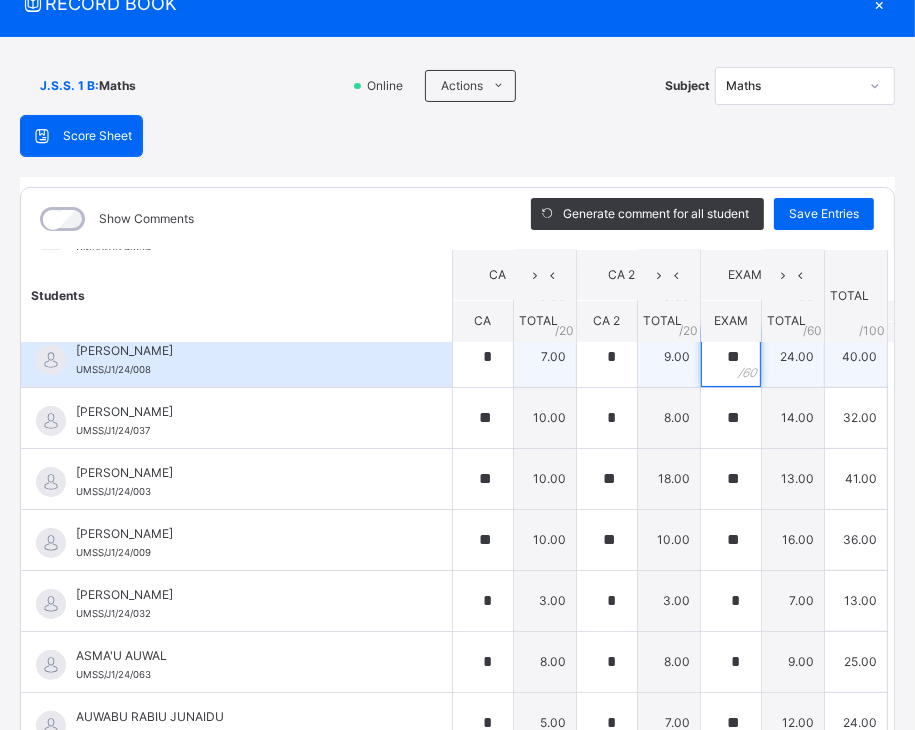 click on "**" at bounding box center (731, 357) 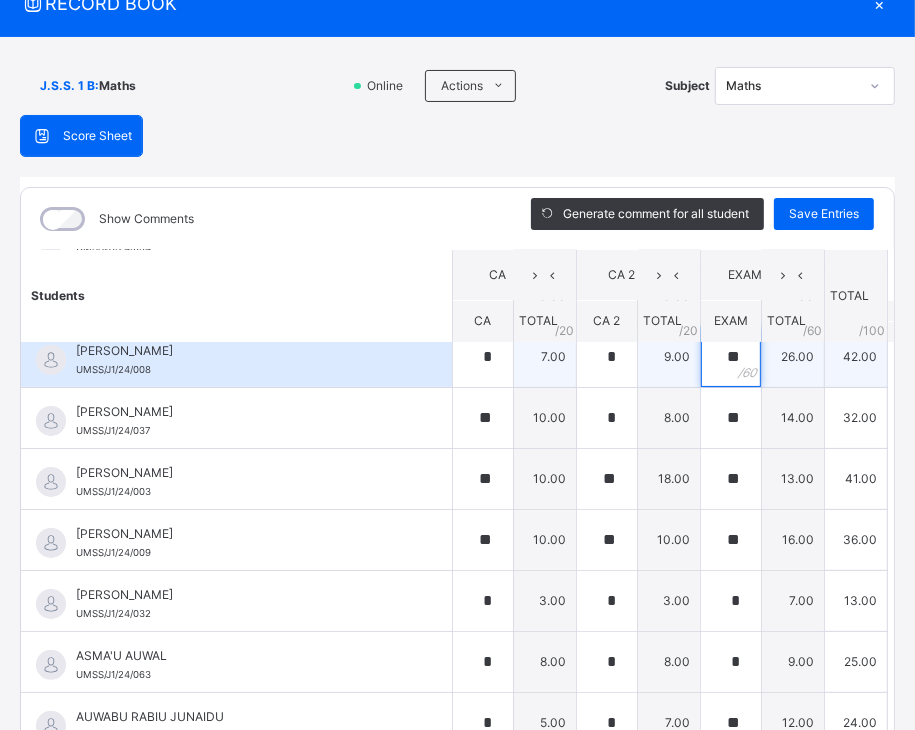 type on "**" 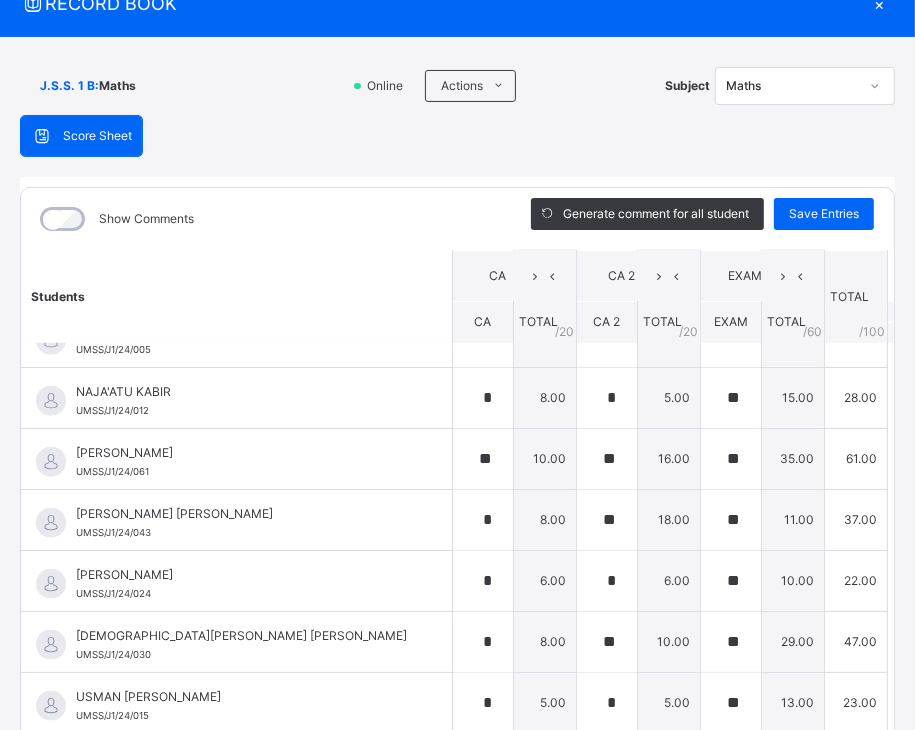 scroll, scrollTop: 1400, scrollLeft: 0, axis: vertical 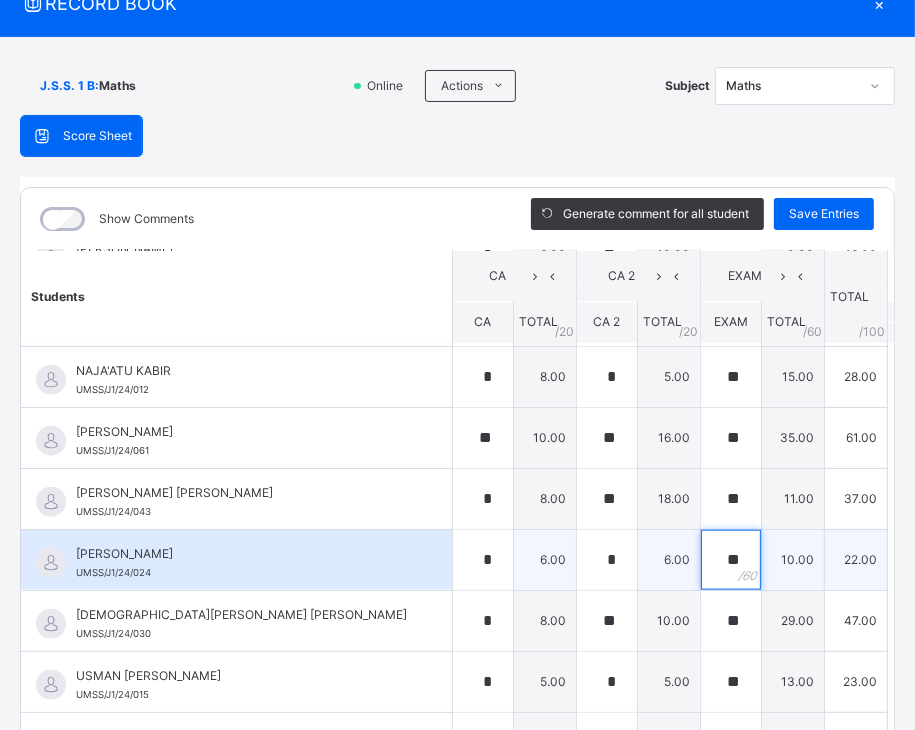 click on "**" at bounding box center [731, 560] 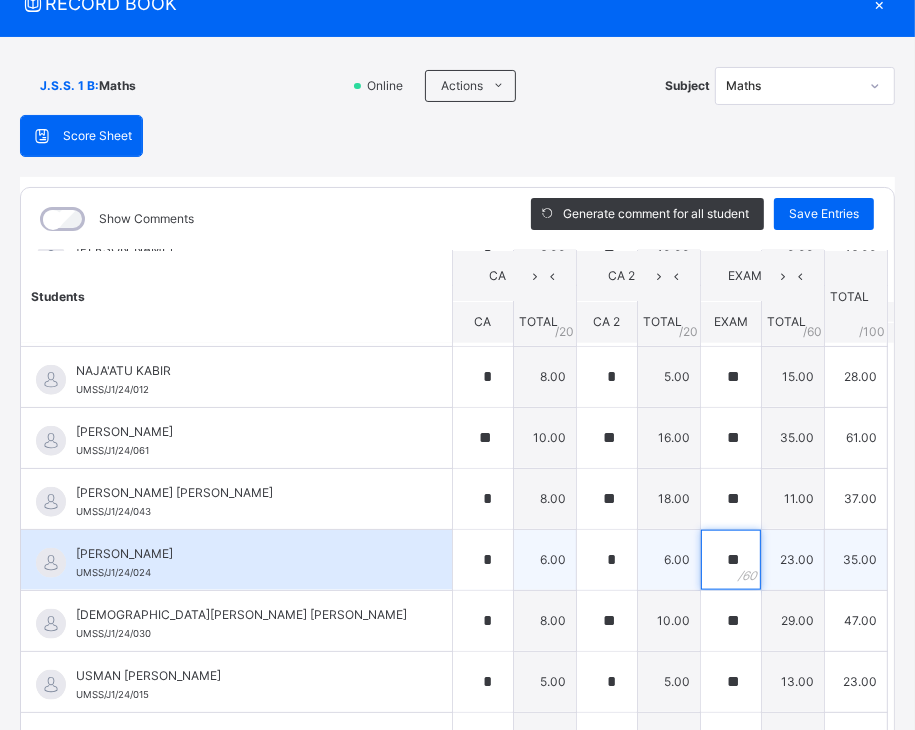 scroll, scrollTop: 1477, scrollLeft: 0, axis: vertical 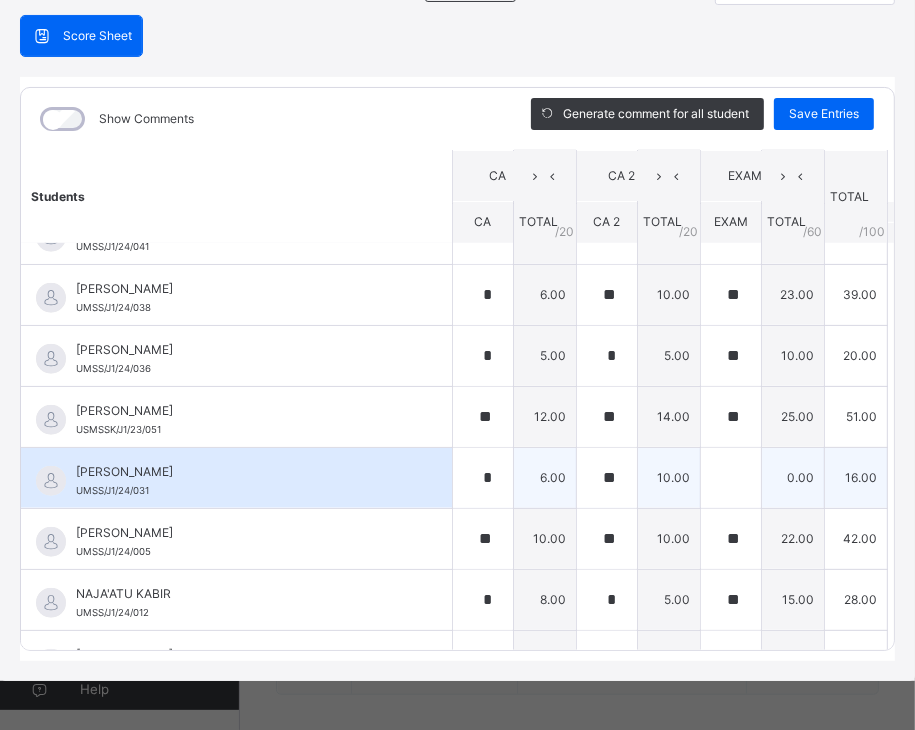 type on "**" 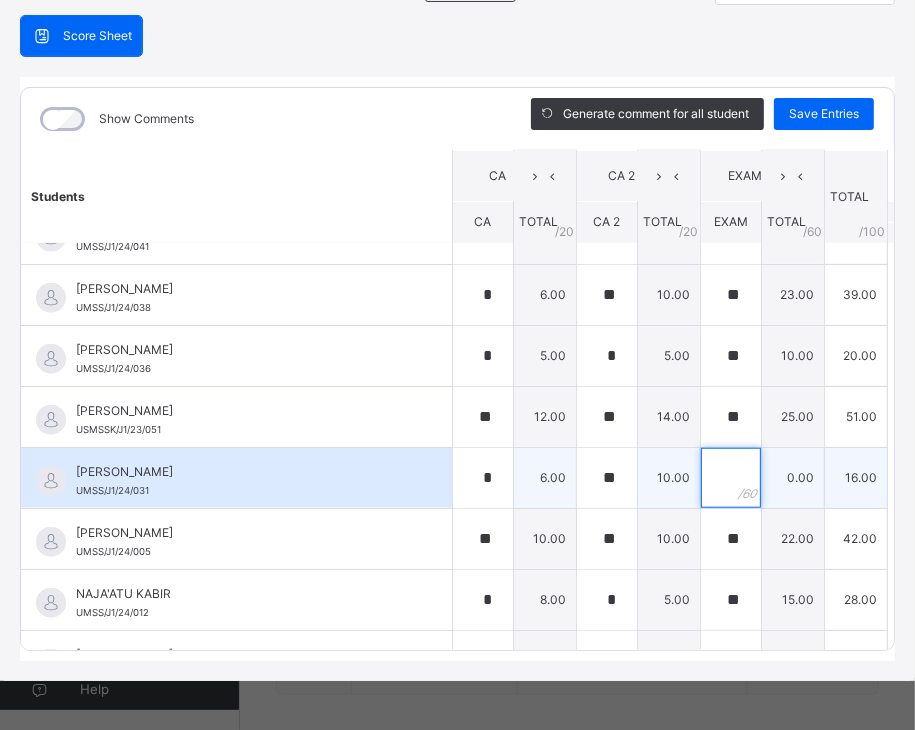 click at bounding box center (731, 478) 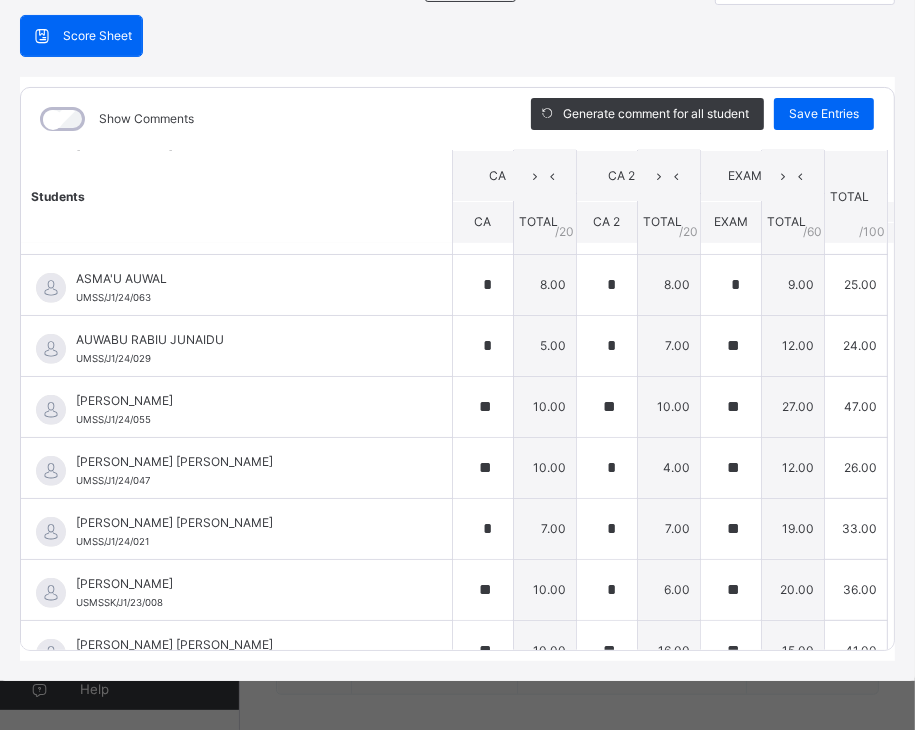 scroll, scrollTop: 377, scrollLeft: 0, axis: vertical 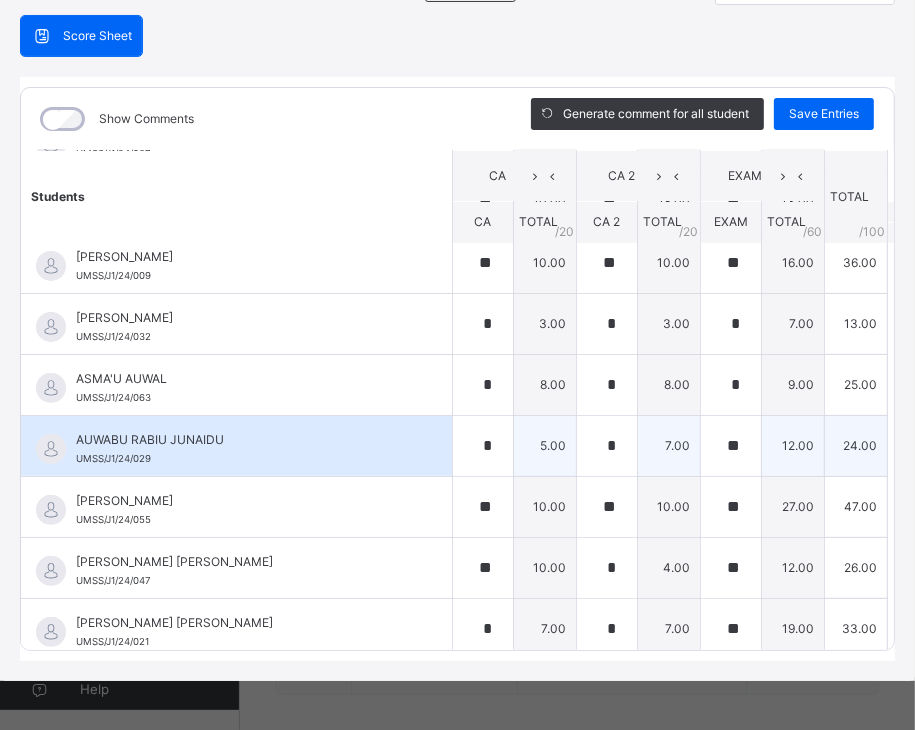 type on "*" 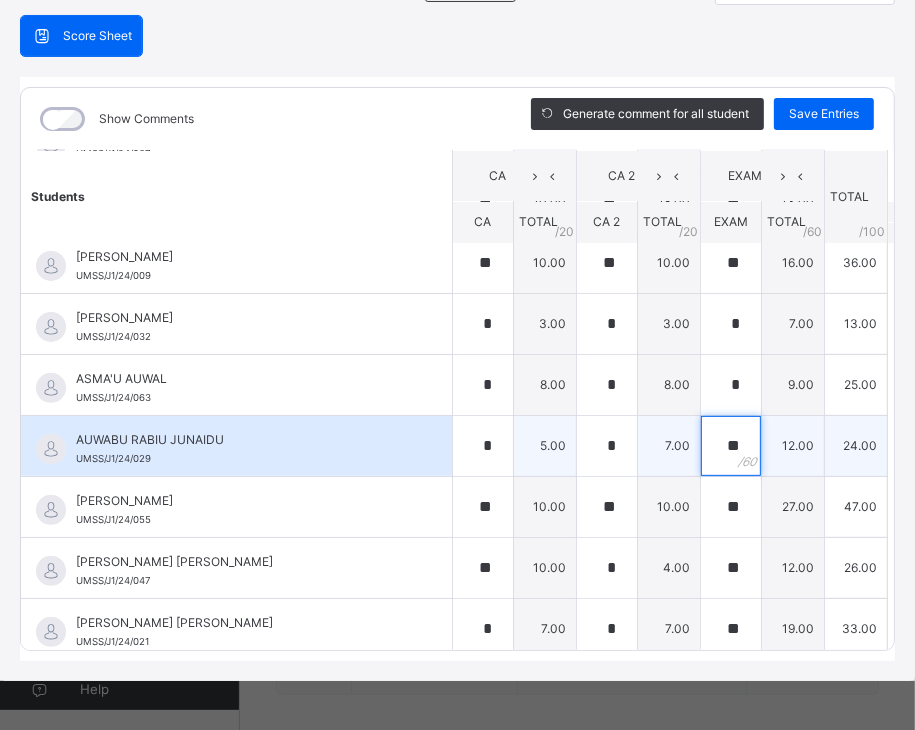 click on "**" at bounding box center (731, 446) 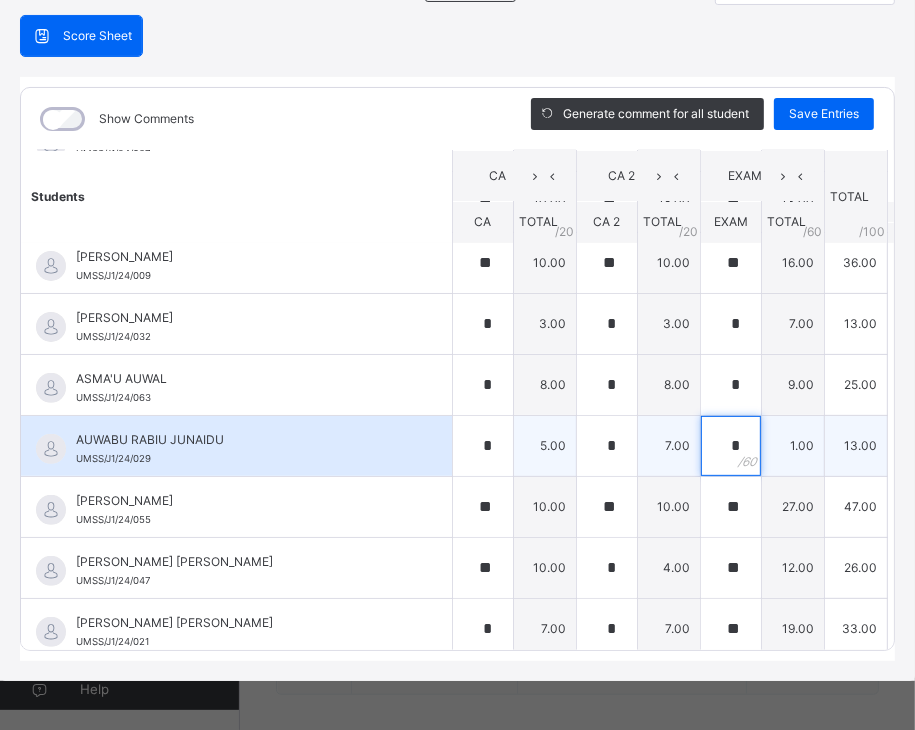 type on "**" 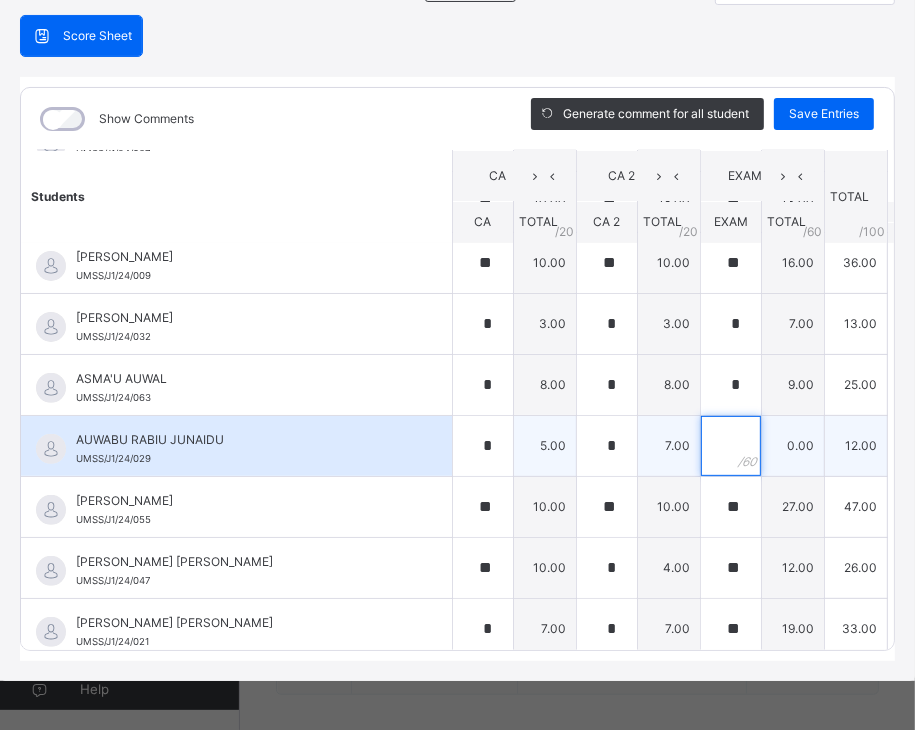 click at bounding box center [731, 446] 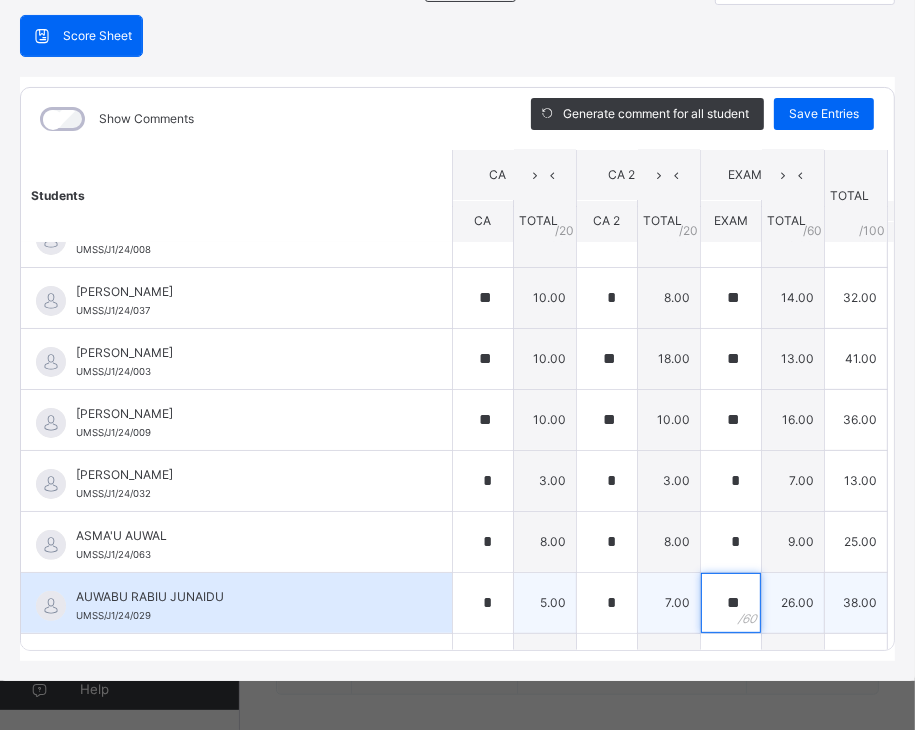 scroll, scrollTop: 177, scrollLeft: 0, axis: vertical 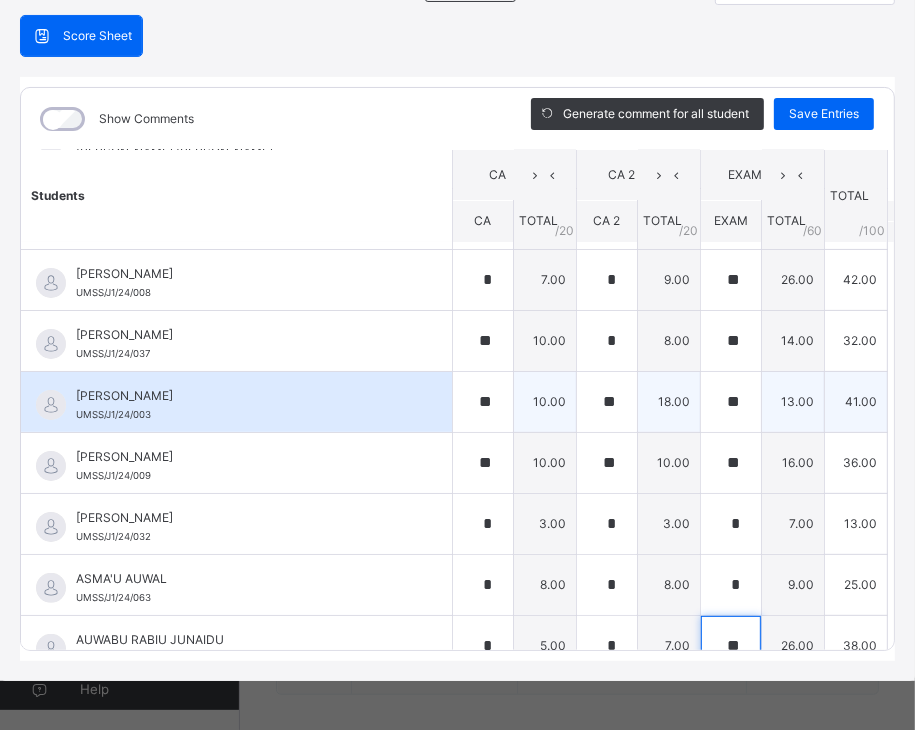 type on "**" 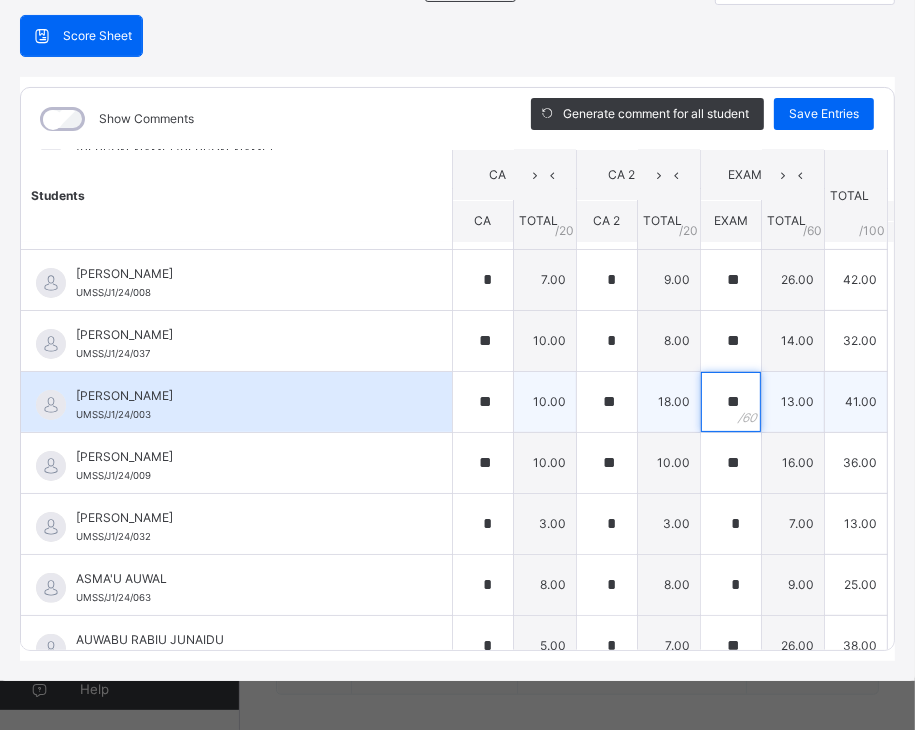 click on "**" at bounding box center (731, 402) 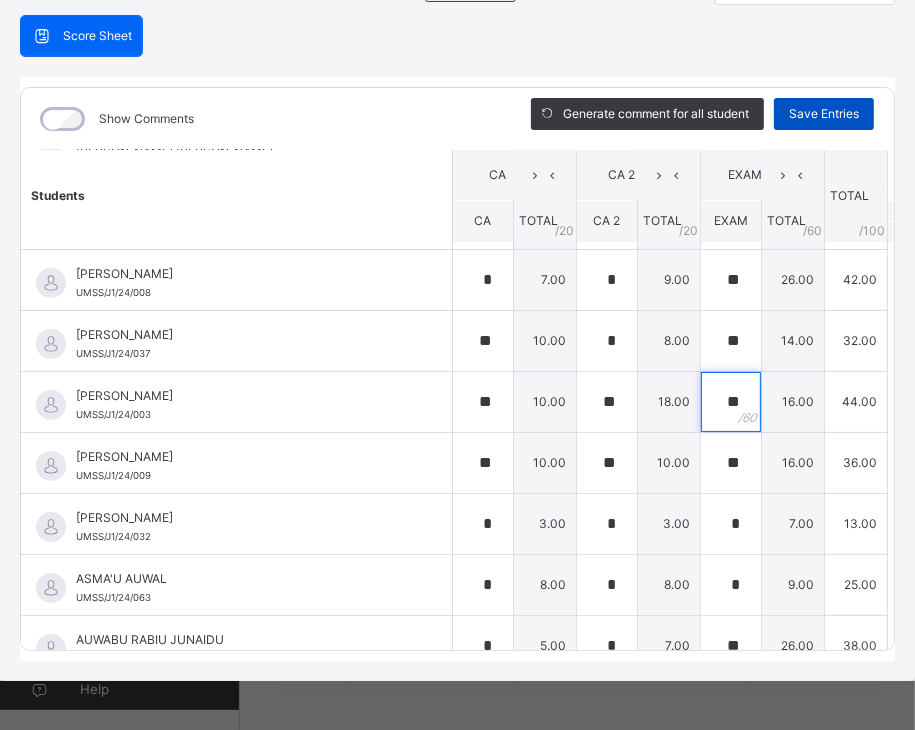 type on "**" 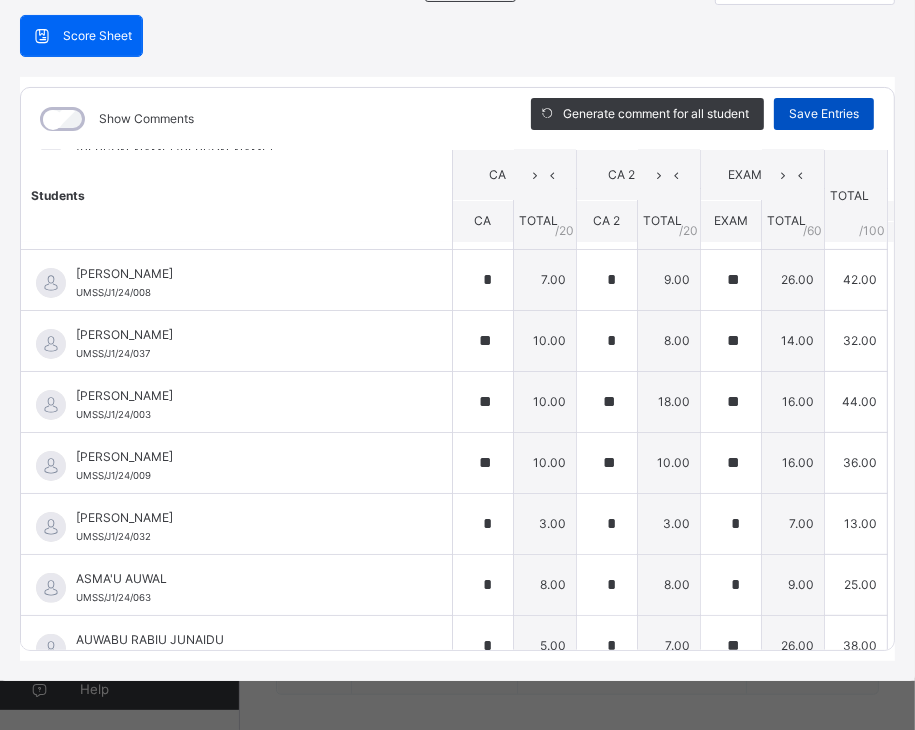 click on "Save Entries" at bounding box center [824, 114] 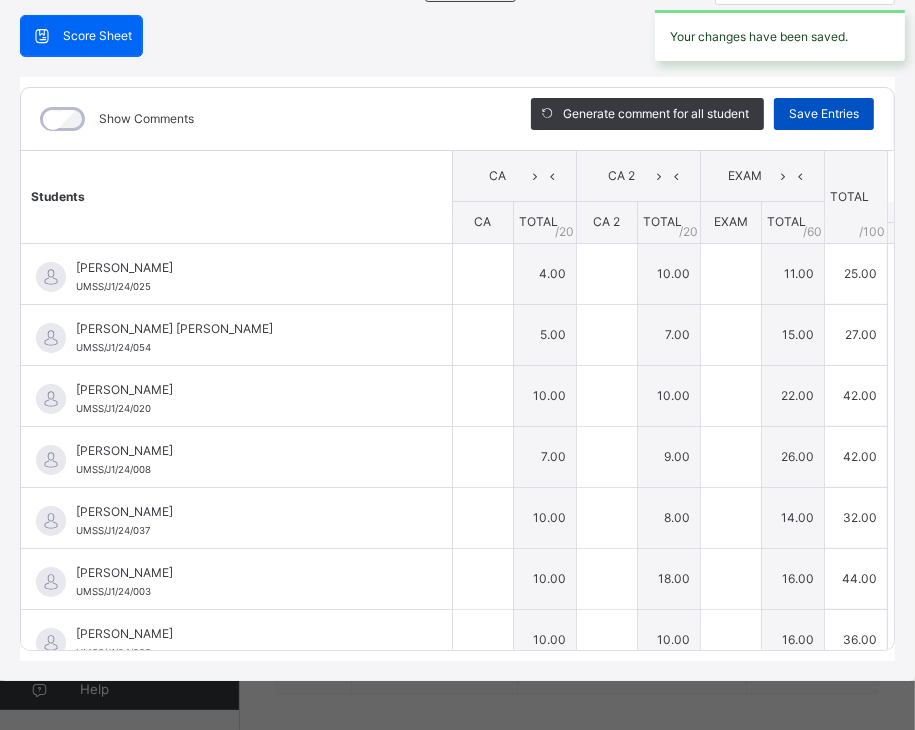type on "*" 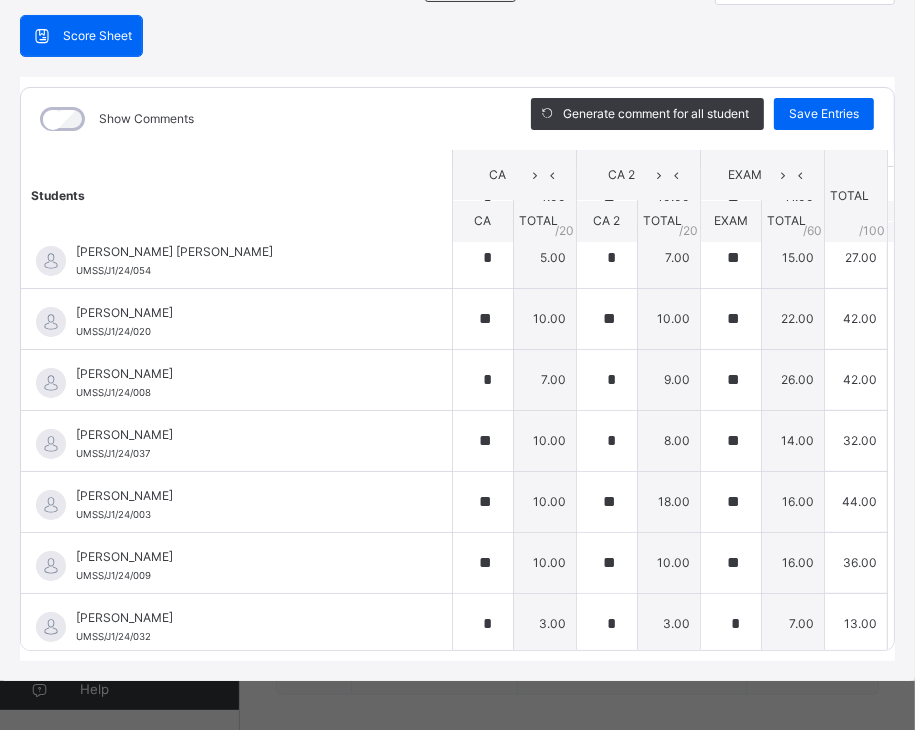 scroll, scrollTop: 0, scrollLeft: 0, axis: both 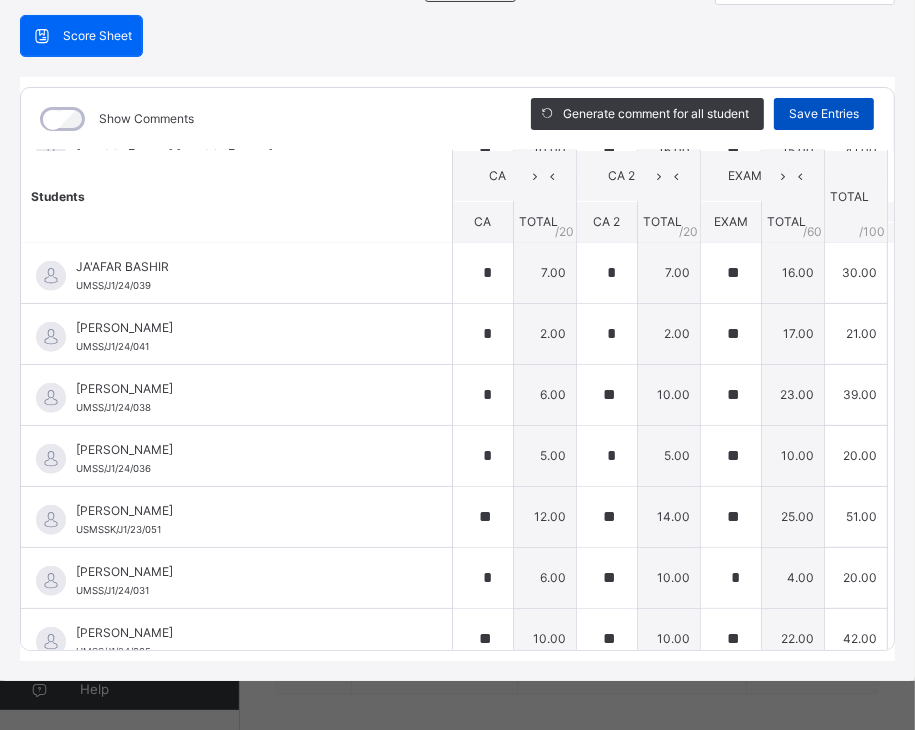 click on "Save Entries" at bounding box center [824, 114] 